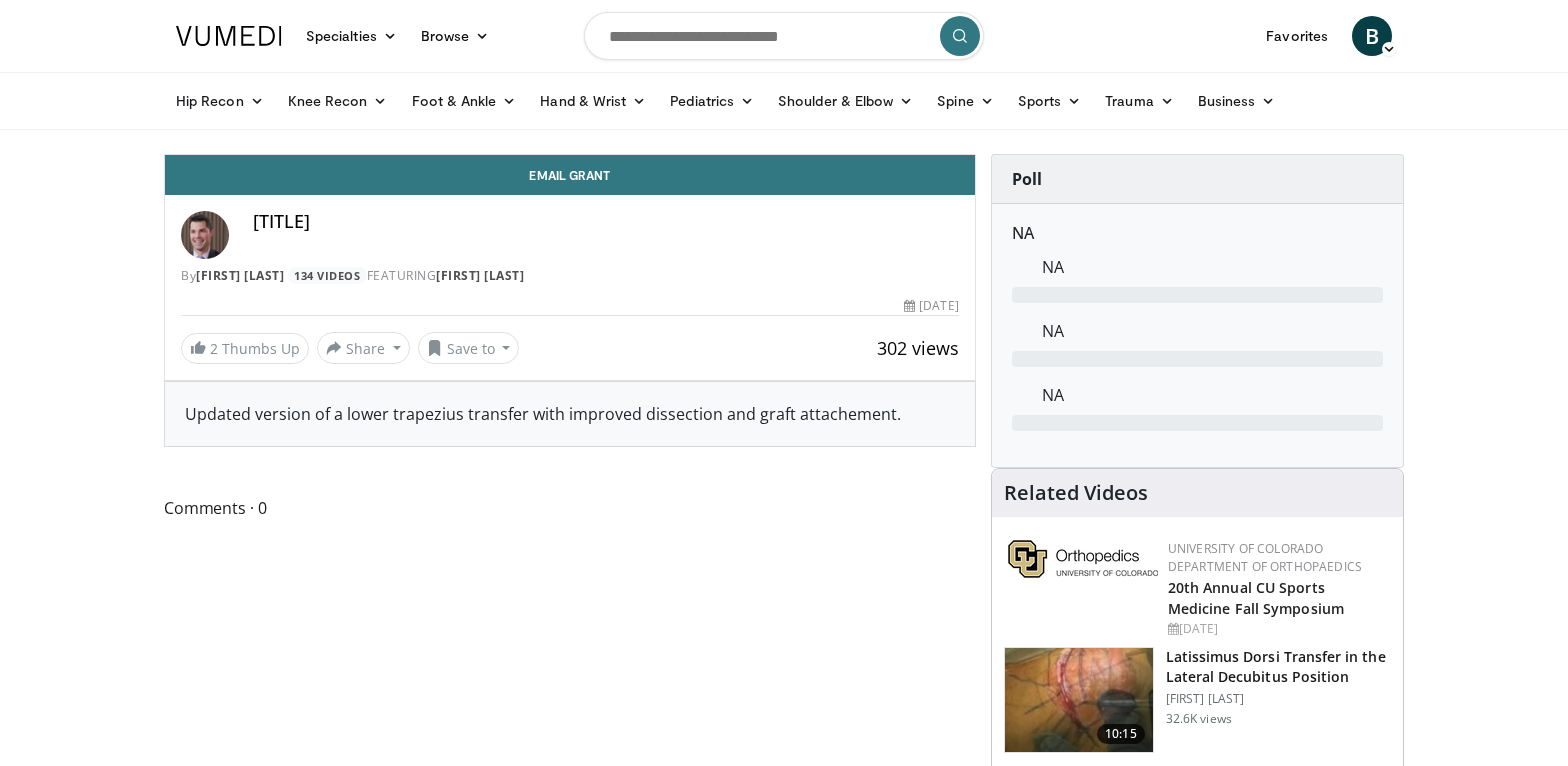 scroll, scrollTop: 0, scrollLeft: 0, axis: both 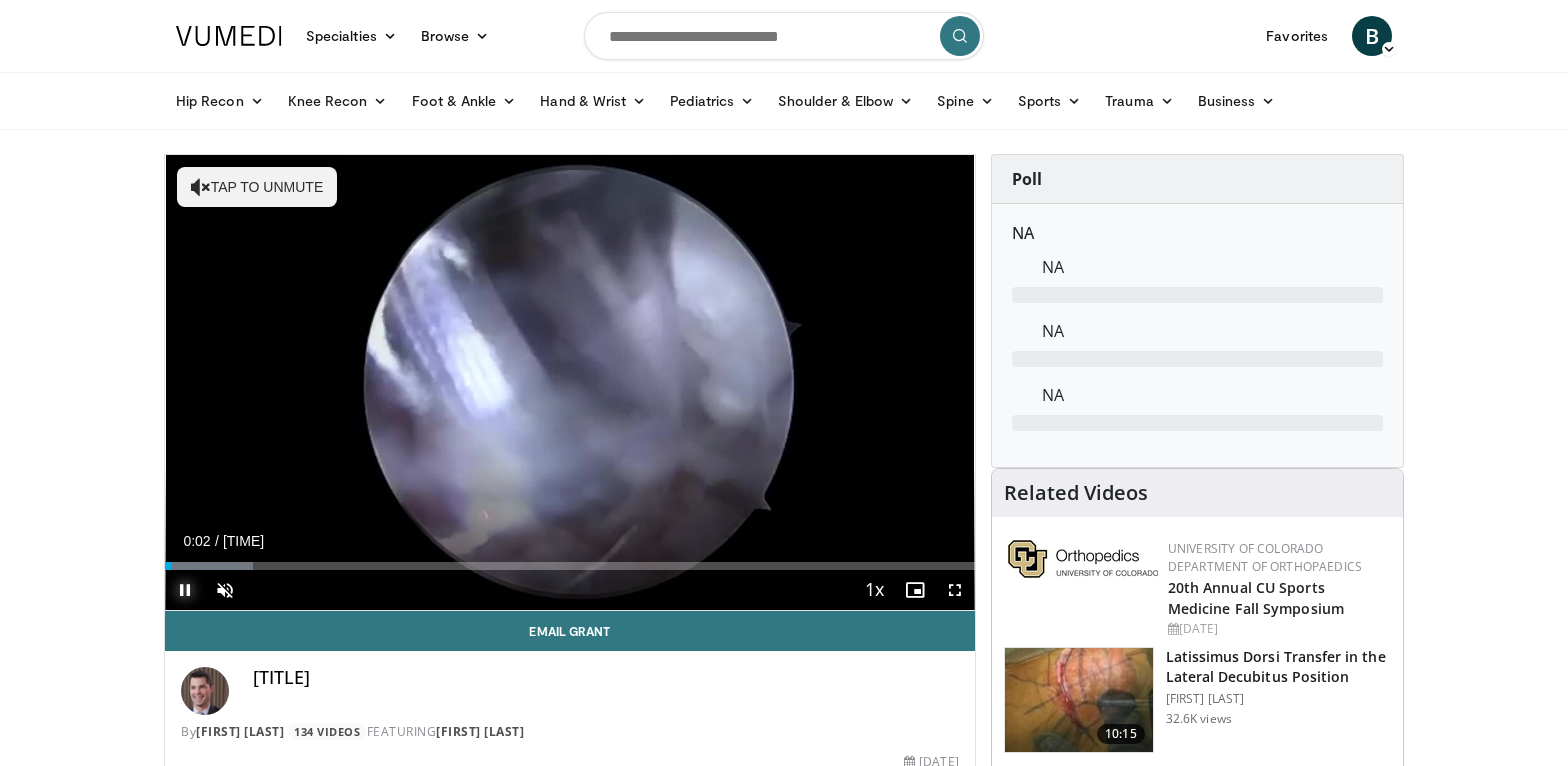 click at bounding box center [185, 590] 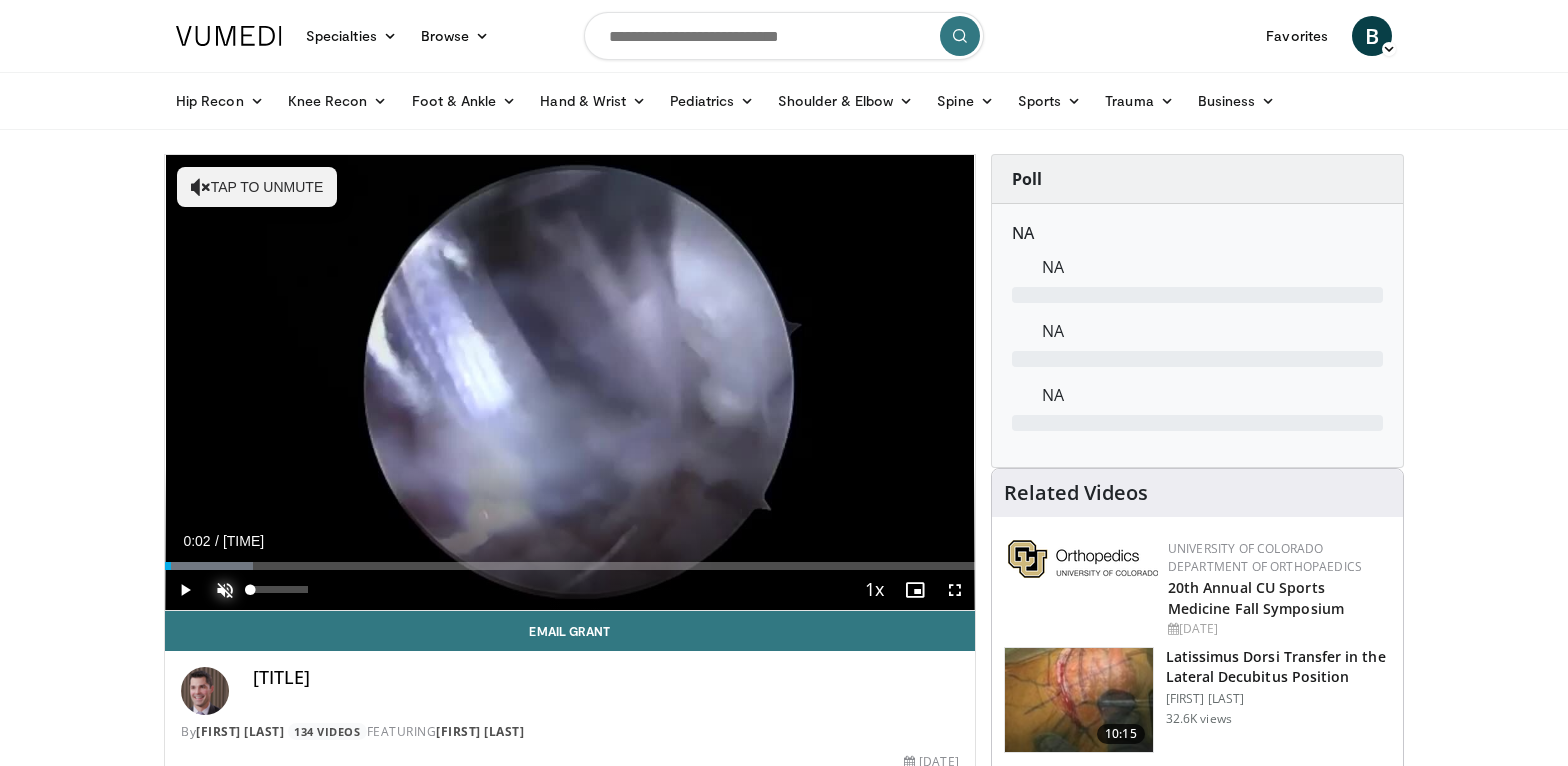 click at bounding box center [225, 590] 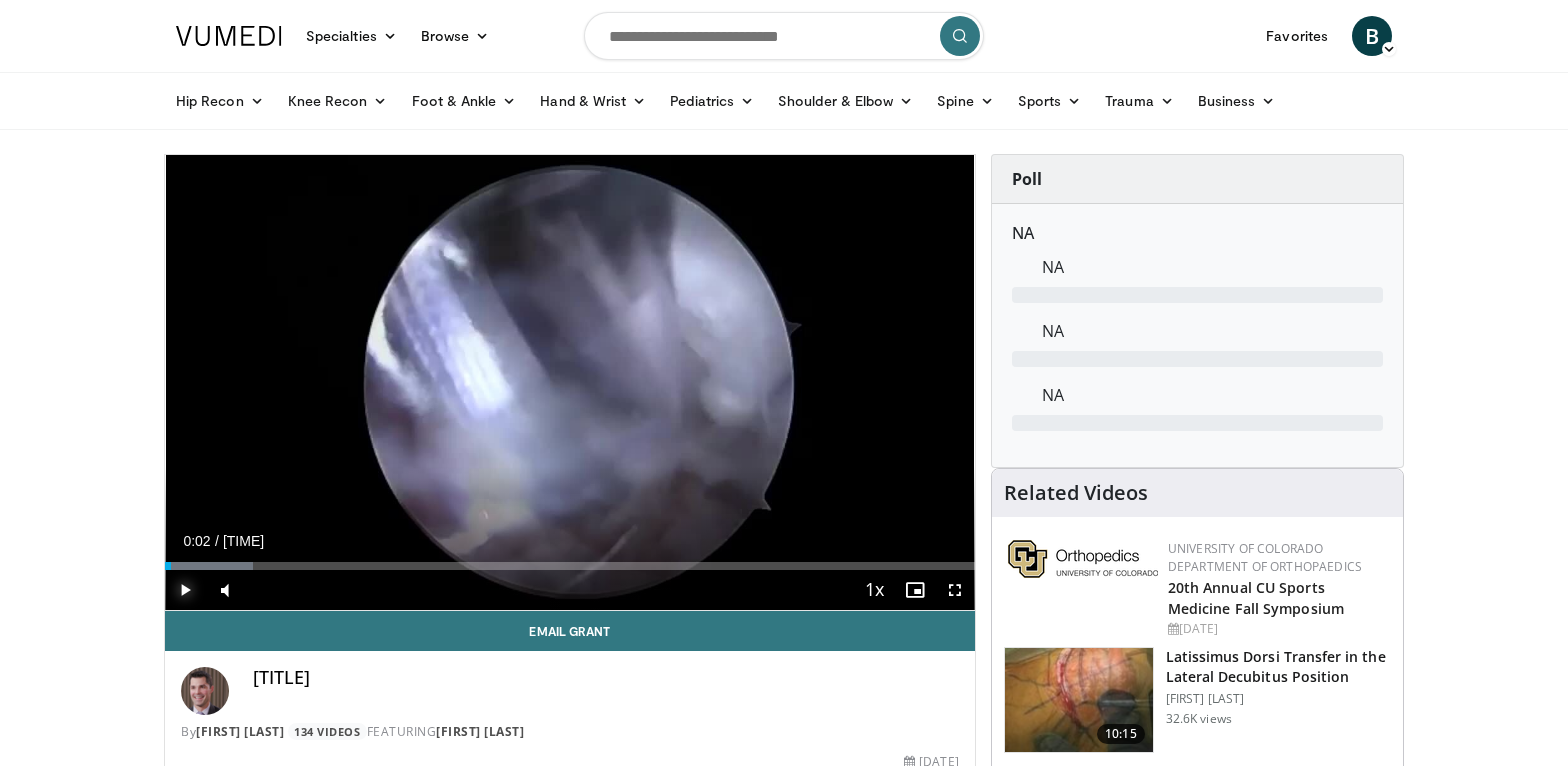 click at bounding box center (185, 590) 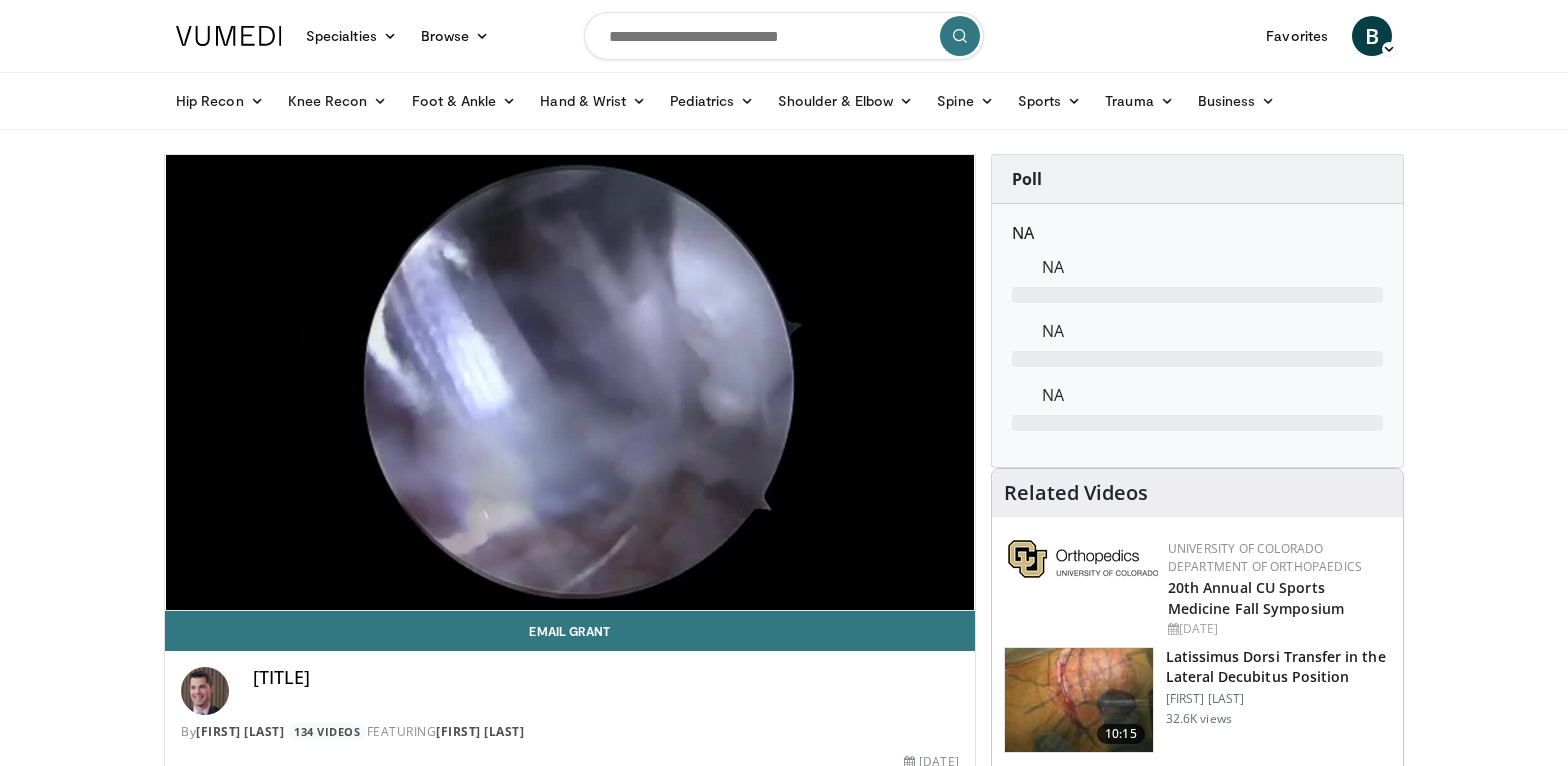 scroll, scrollTop: 100, scrollLeft: 0, axis: vertical 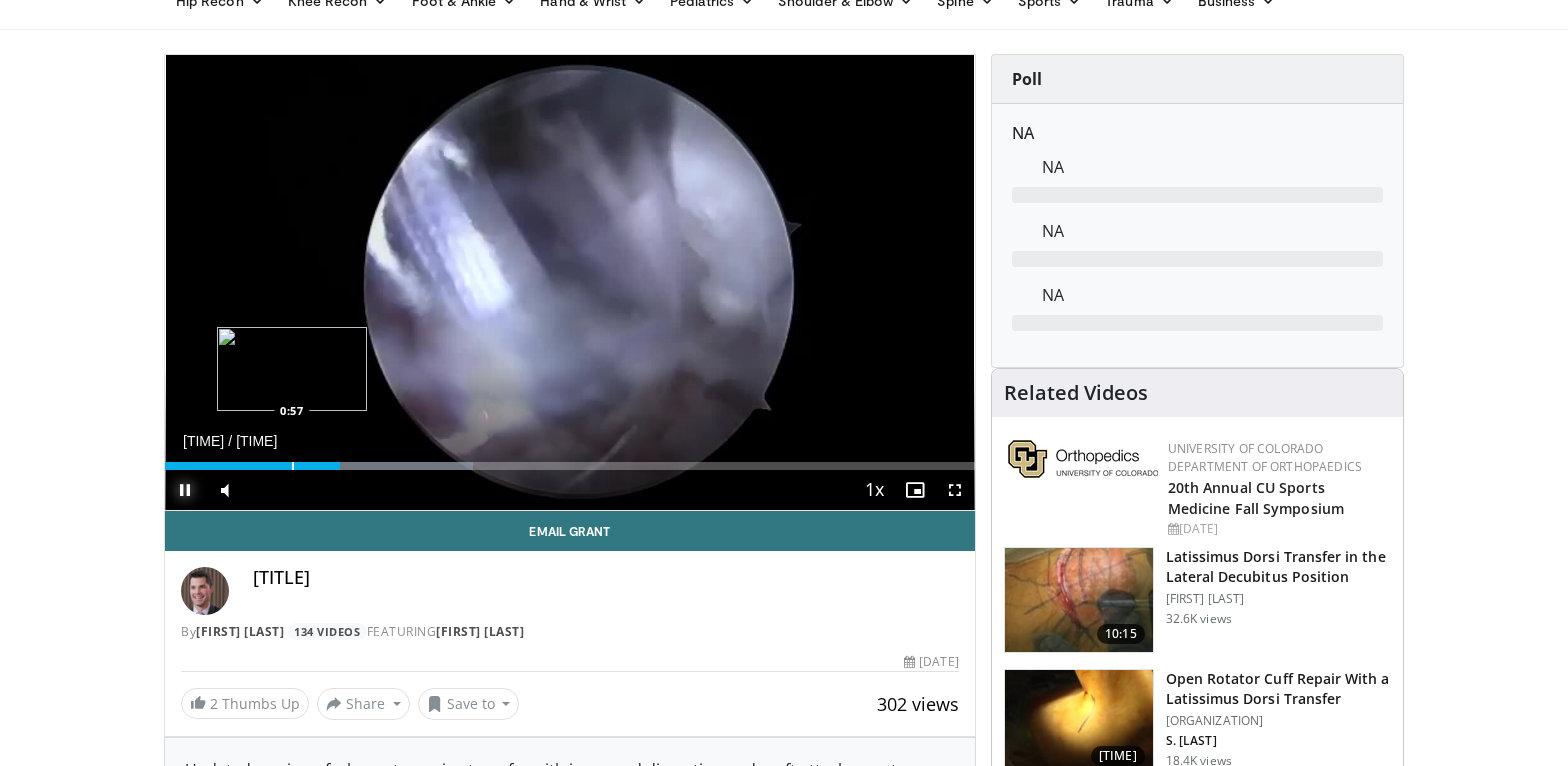 click on "Loaded :  38.02% 1:18 0:57" at bounding box center (570, 466) 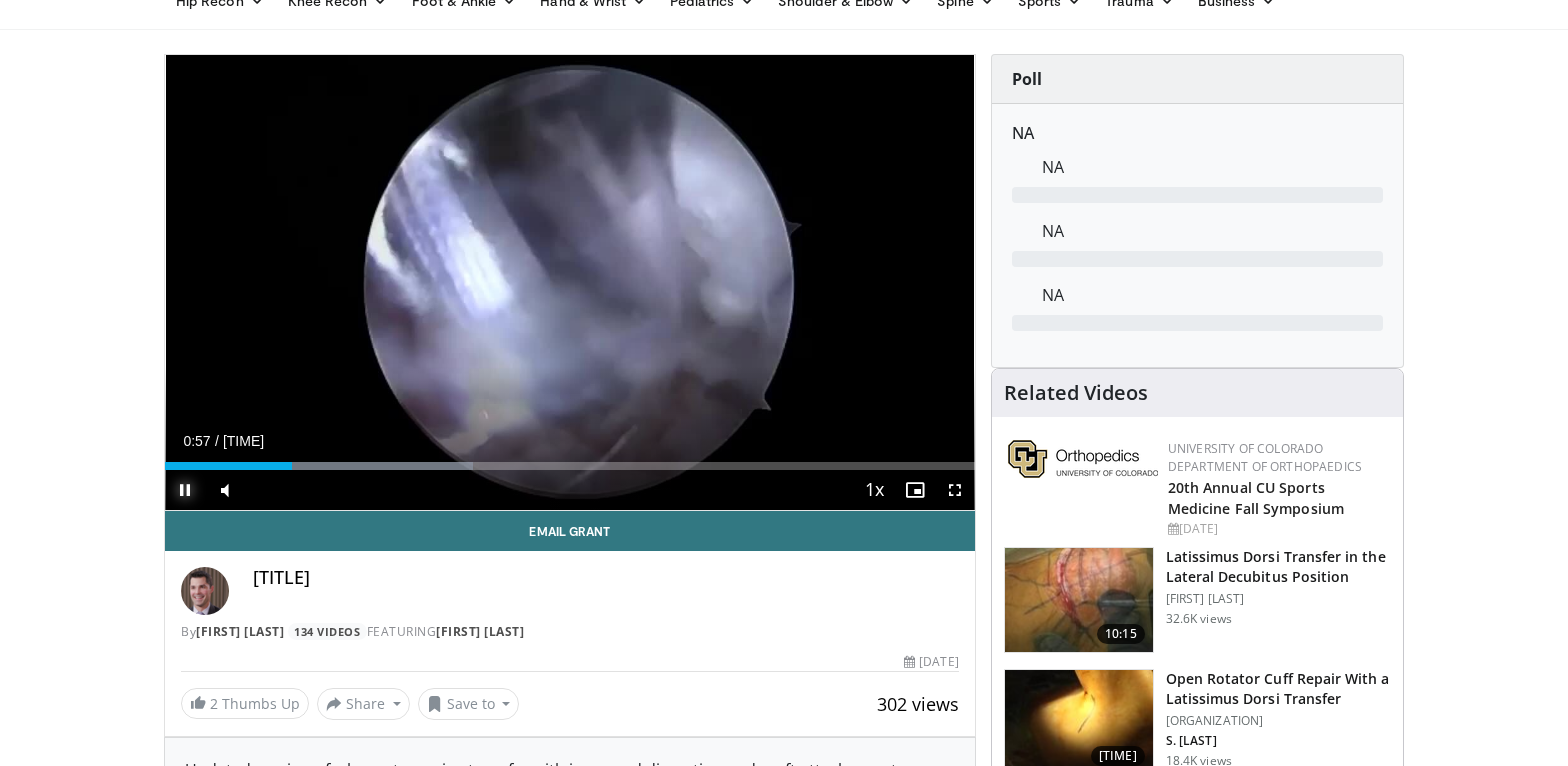 click at bounding box center [185, 490] 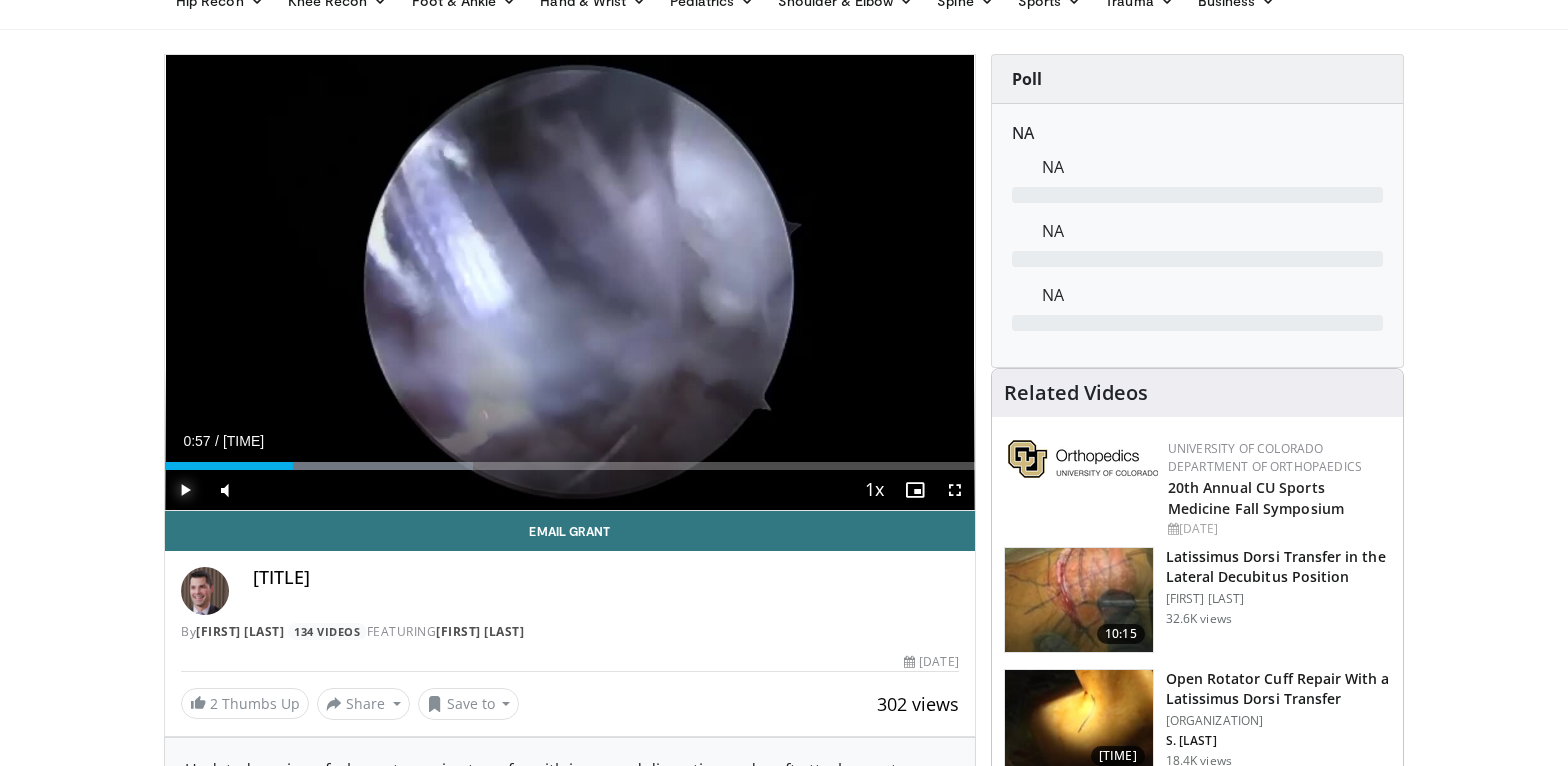 click at bounding box center (185, 490) 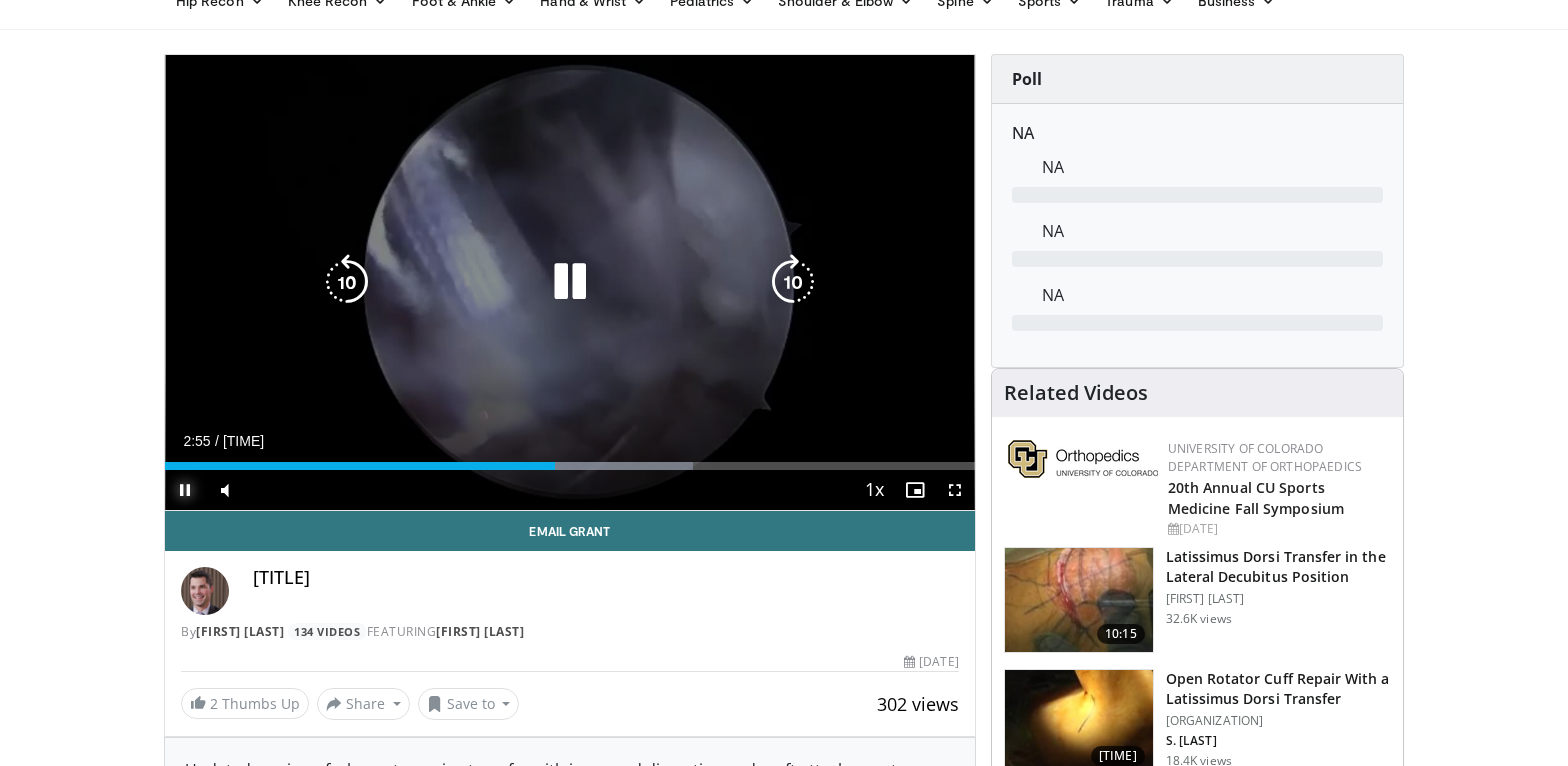 click at bounding box center [185, 490] 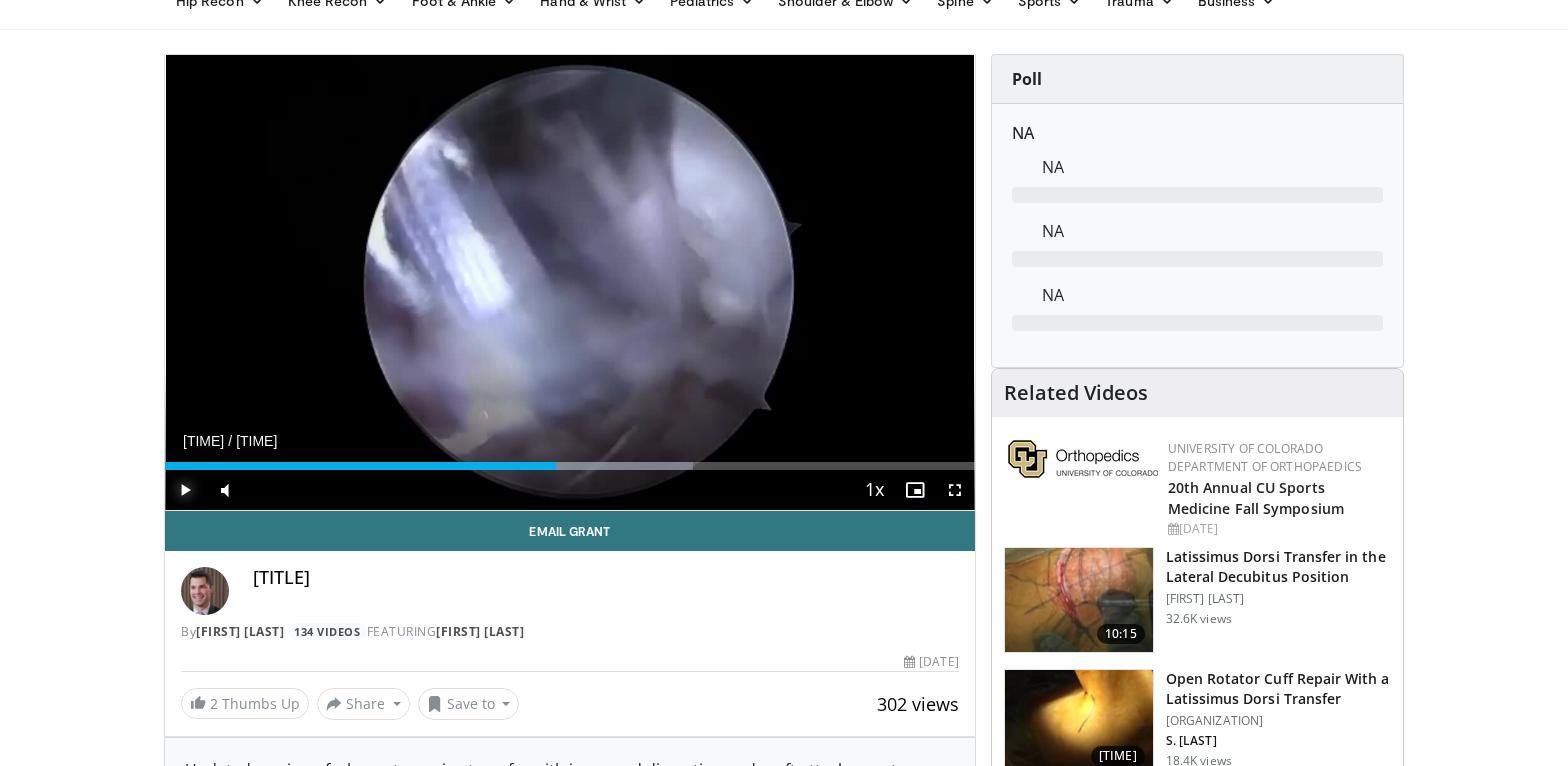 click at bounding box center (185, 490) 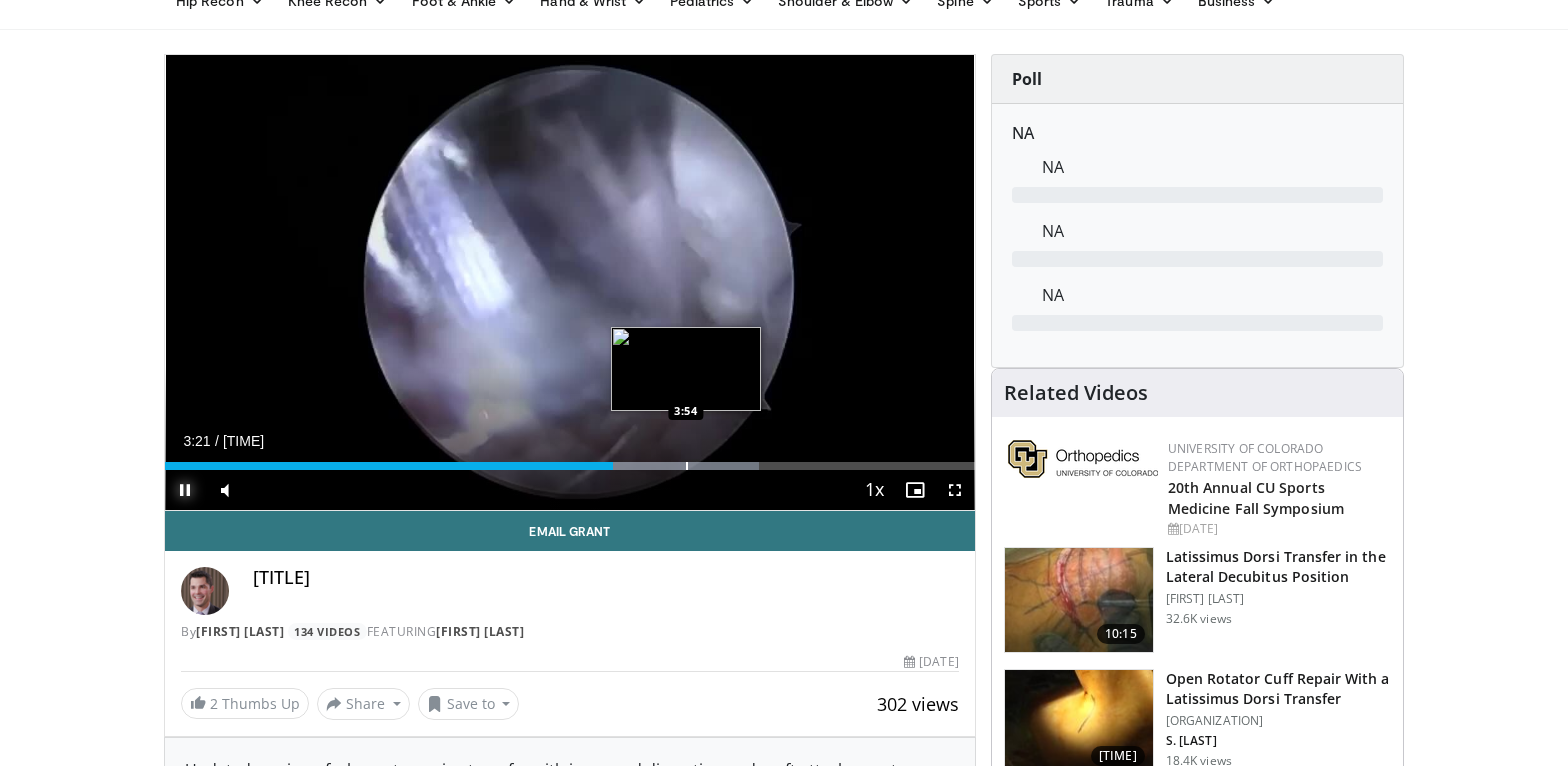 click on "[TIME] [PERCENT] [TIME] [TIME]" at bounding box center (570, 466) 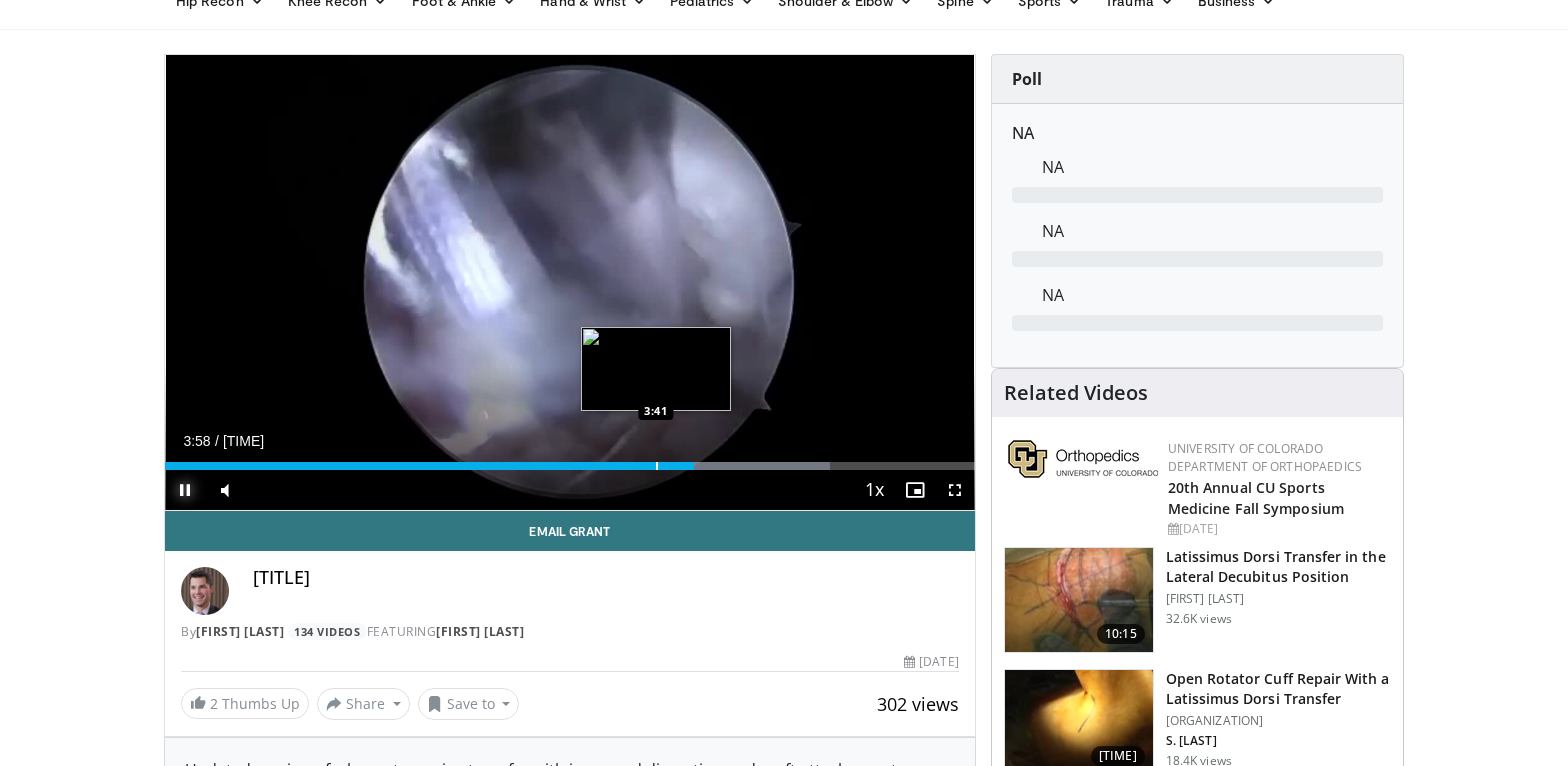 click at bounding box center [657, 466] 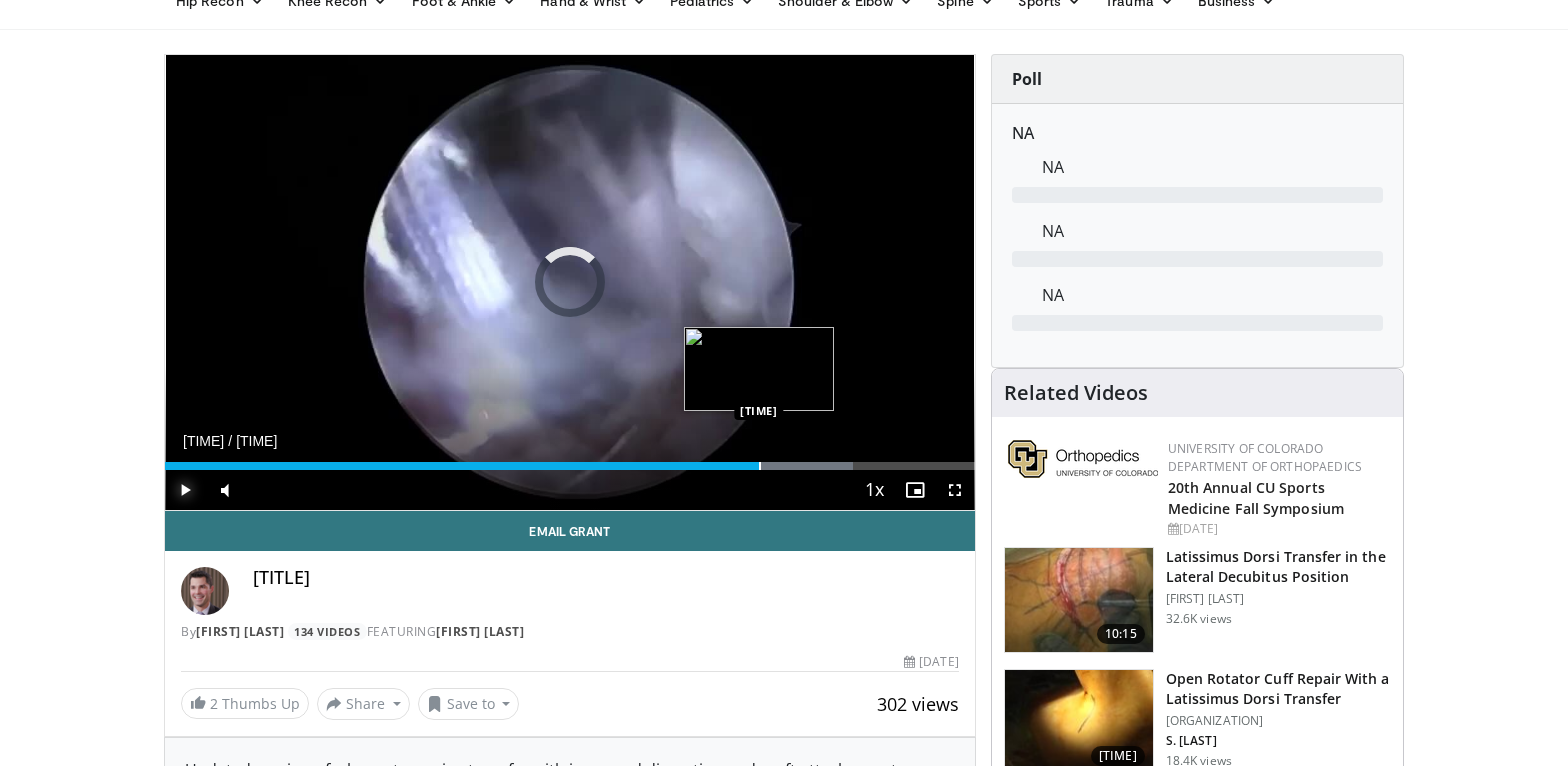 click at bounding box center [760, 466] 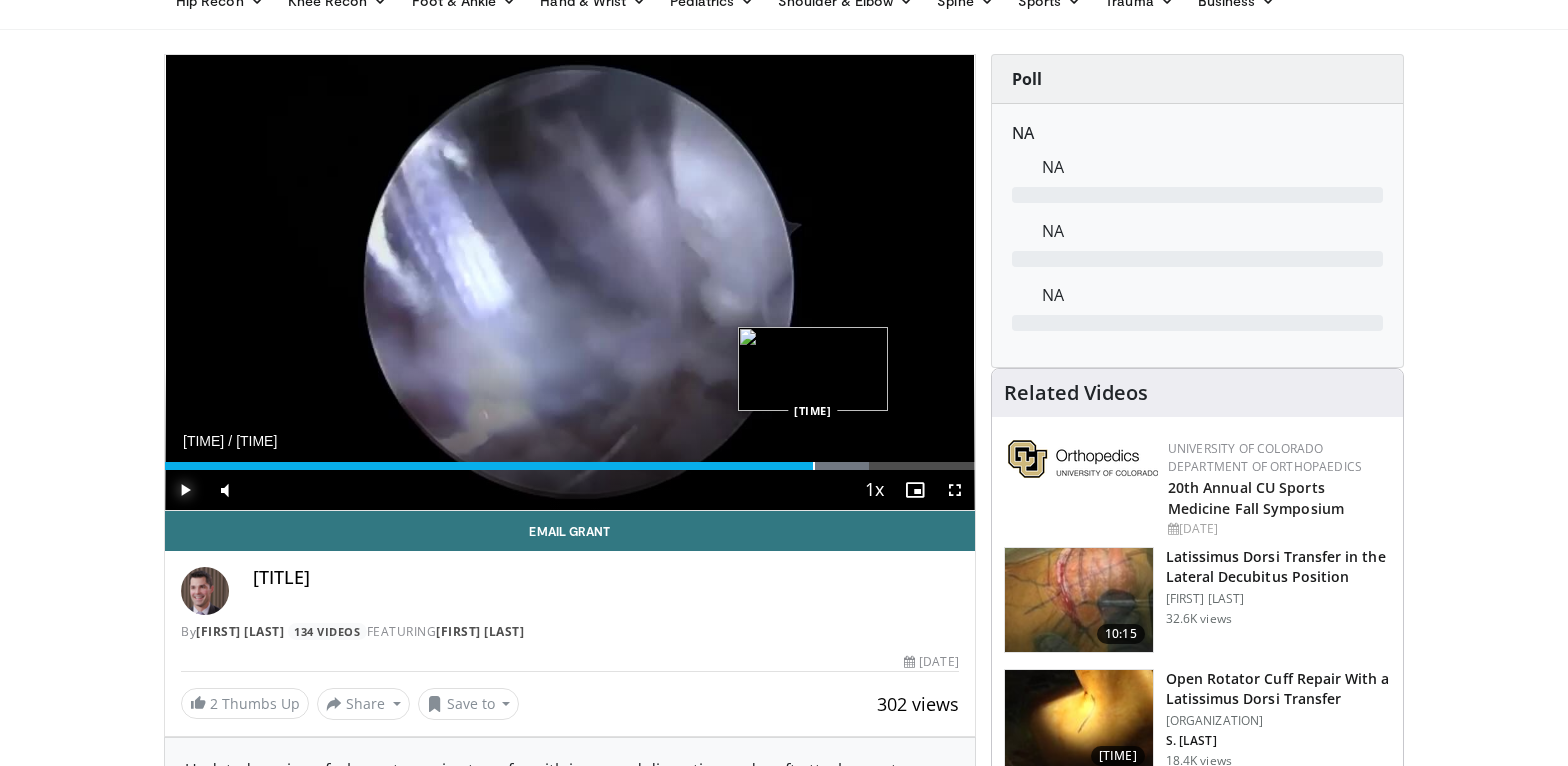 click at bounding box center (814, 466) 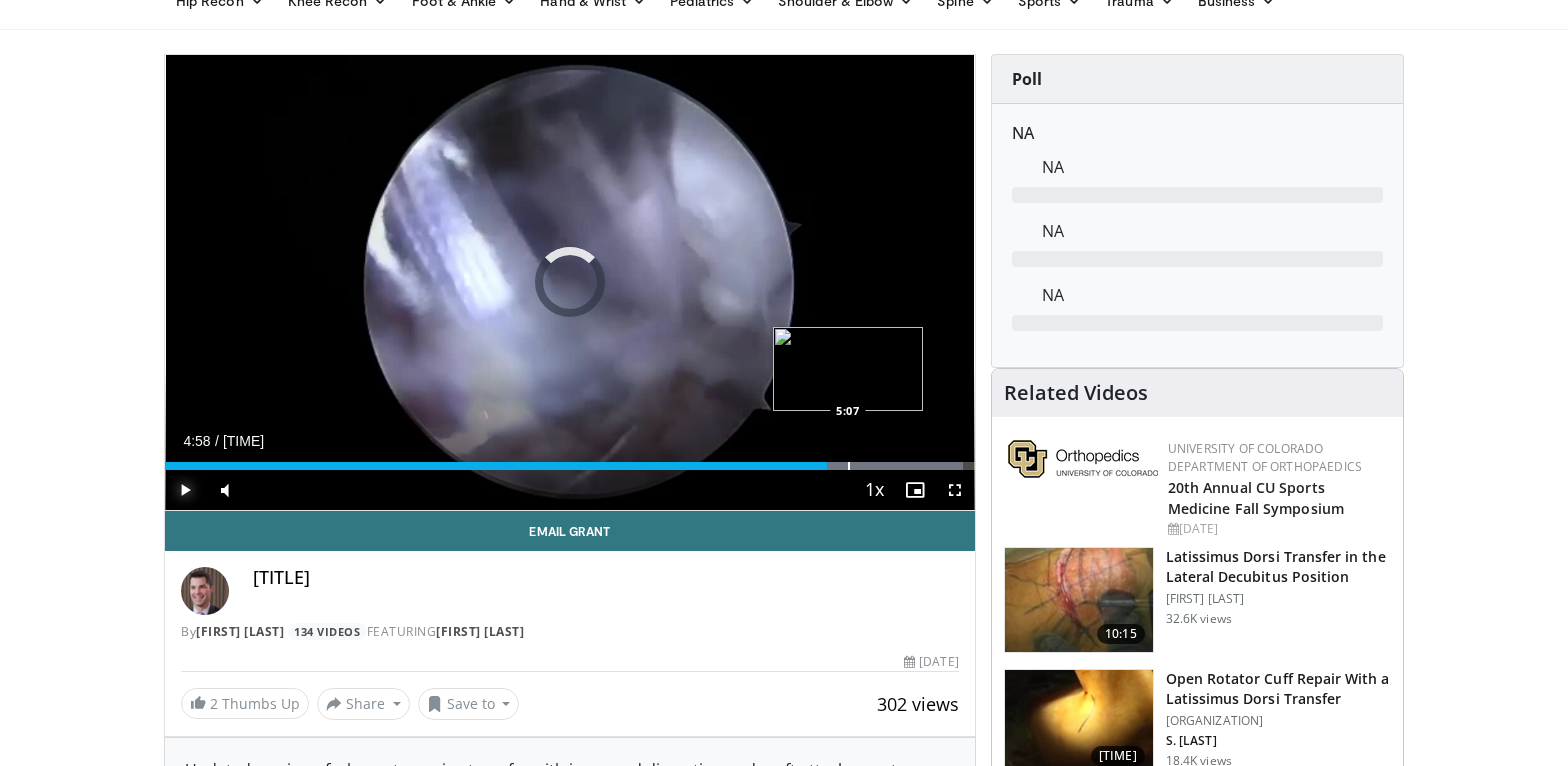 click at bounding box center [849, 466] 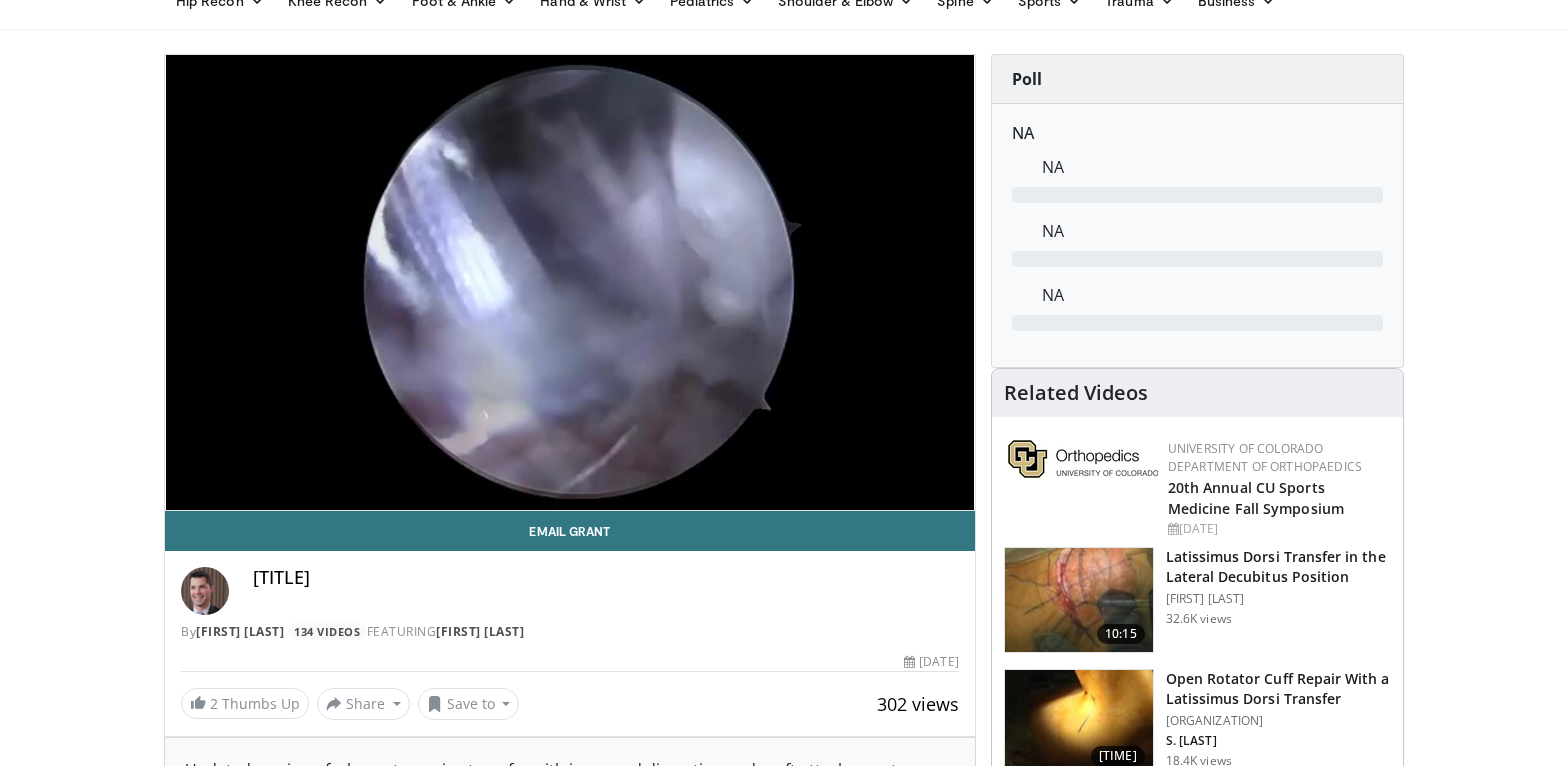 click on "[TIME]
Tap to unmute" at bounding box center (570, 282) 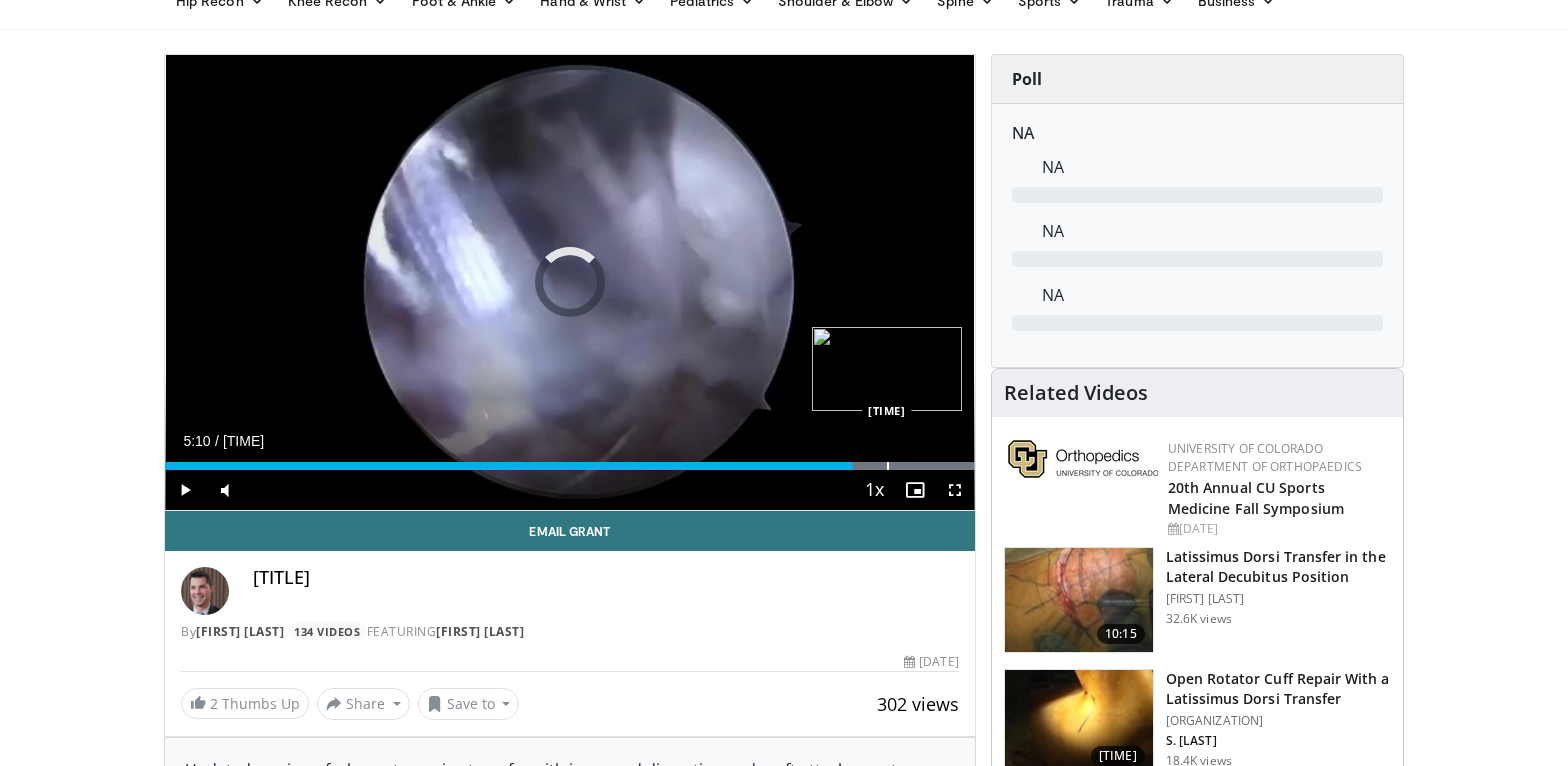 click at bounding box center (888, 466) 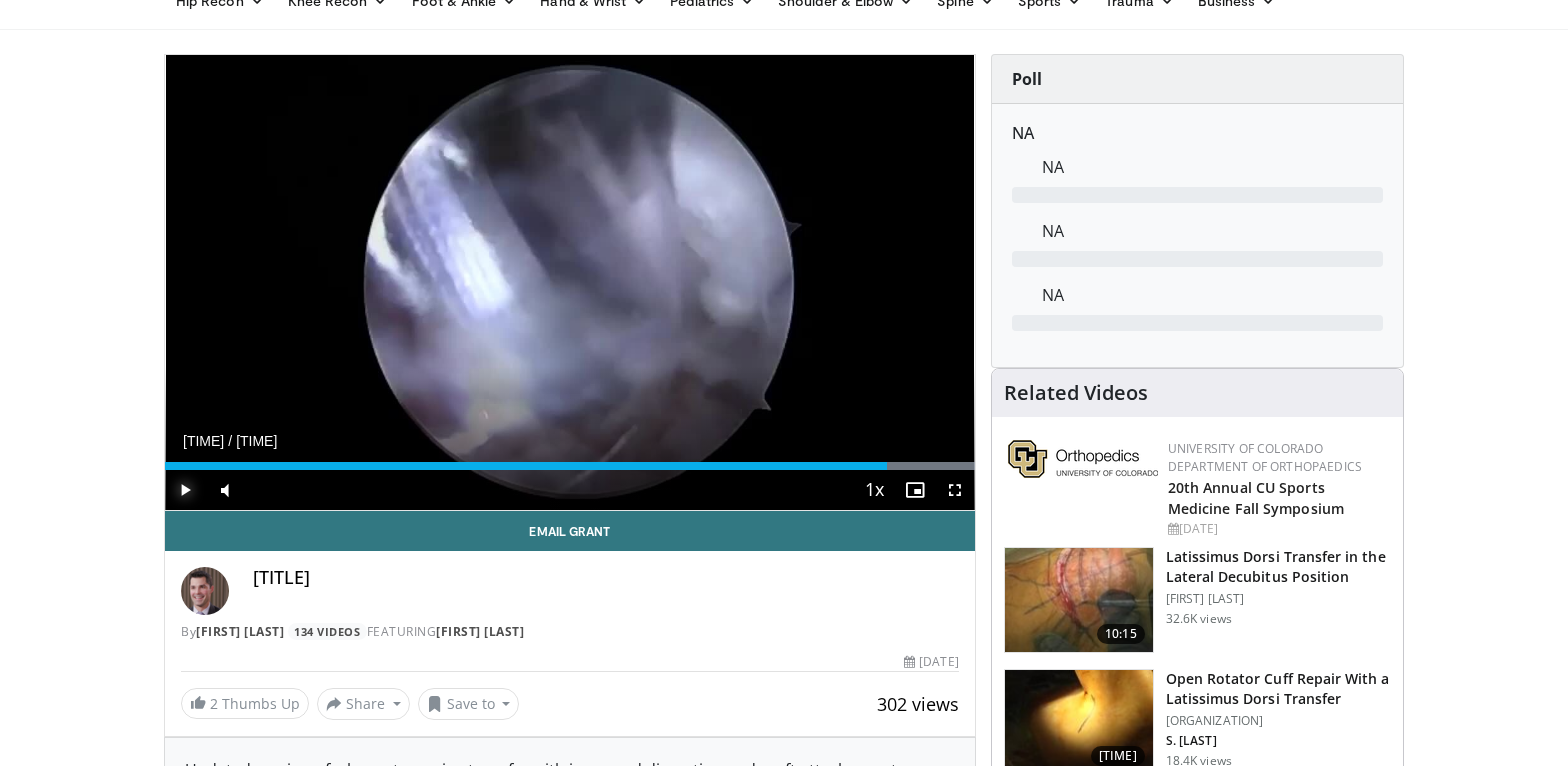 click at bounding box center [185, 490] 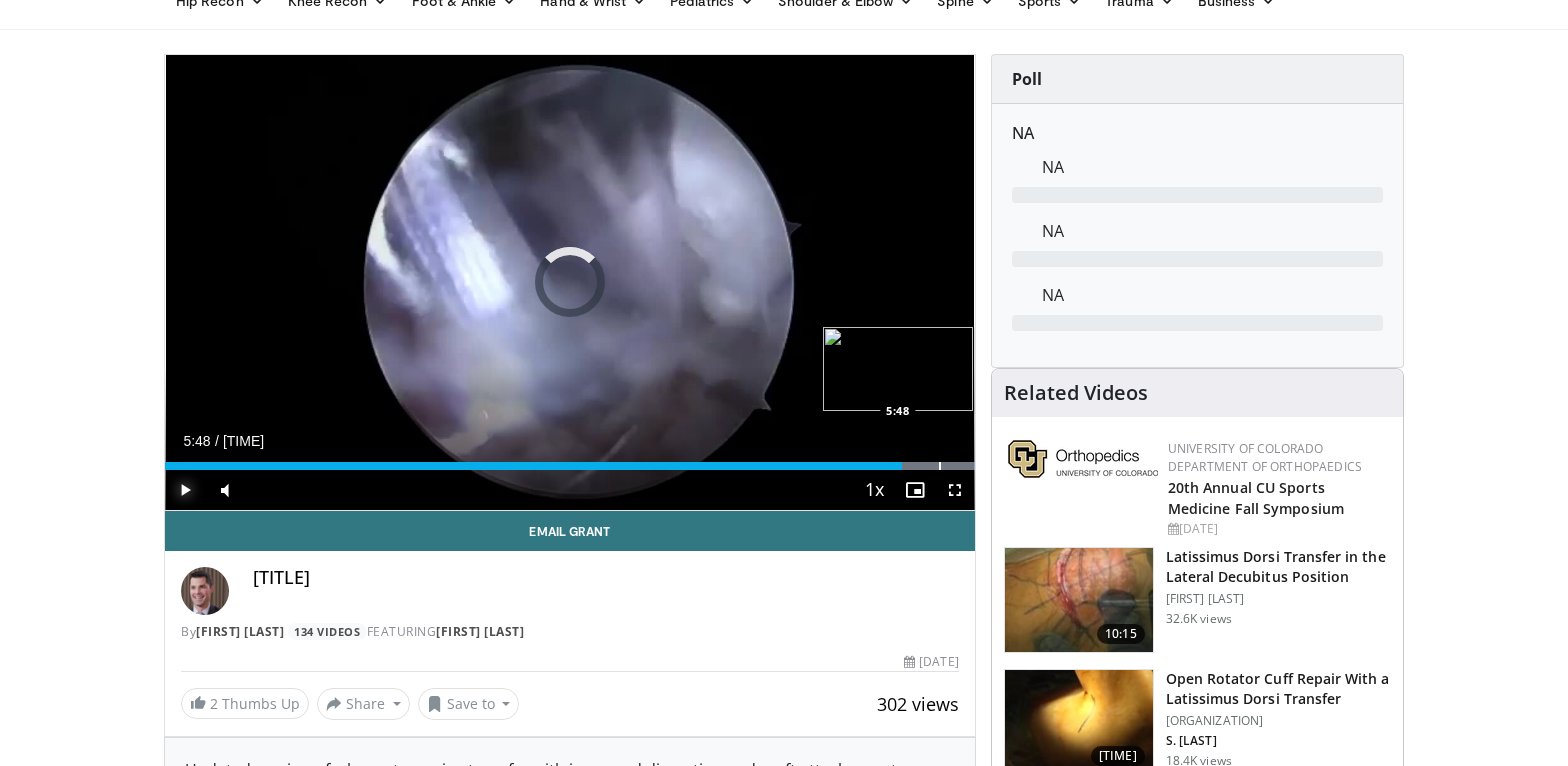 click at bounding box center (940, 466) 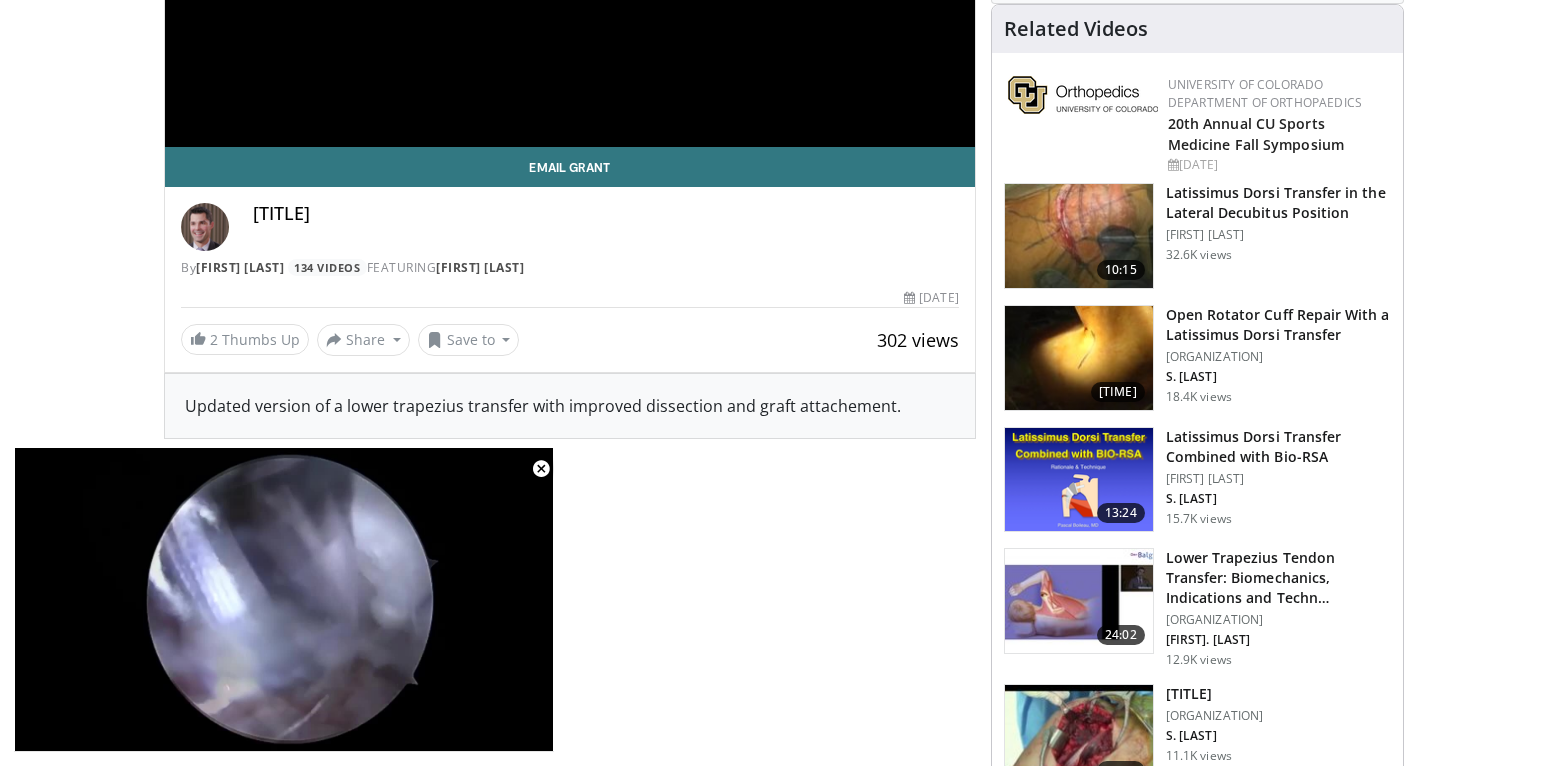 scroll, scrollTop: 500, scrollLeft: 0, axis: vertical 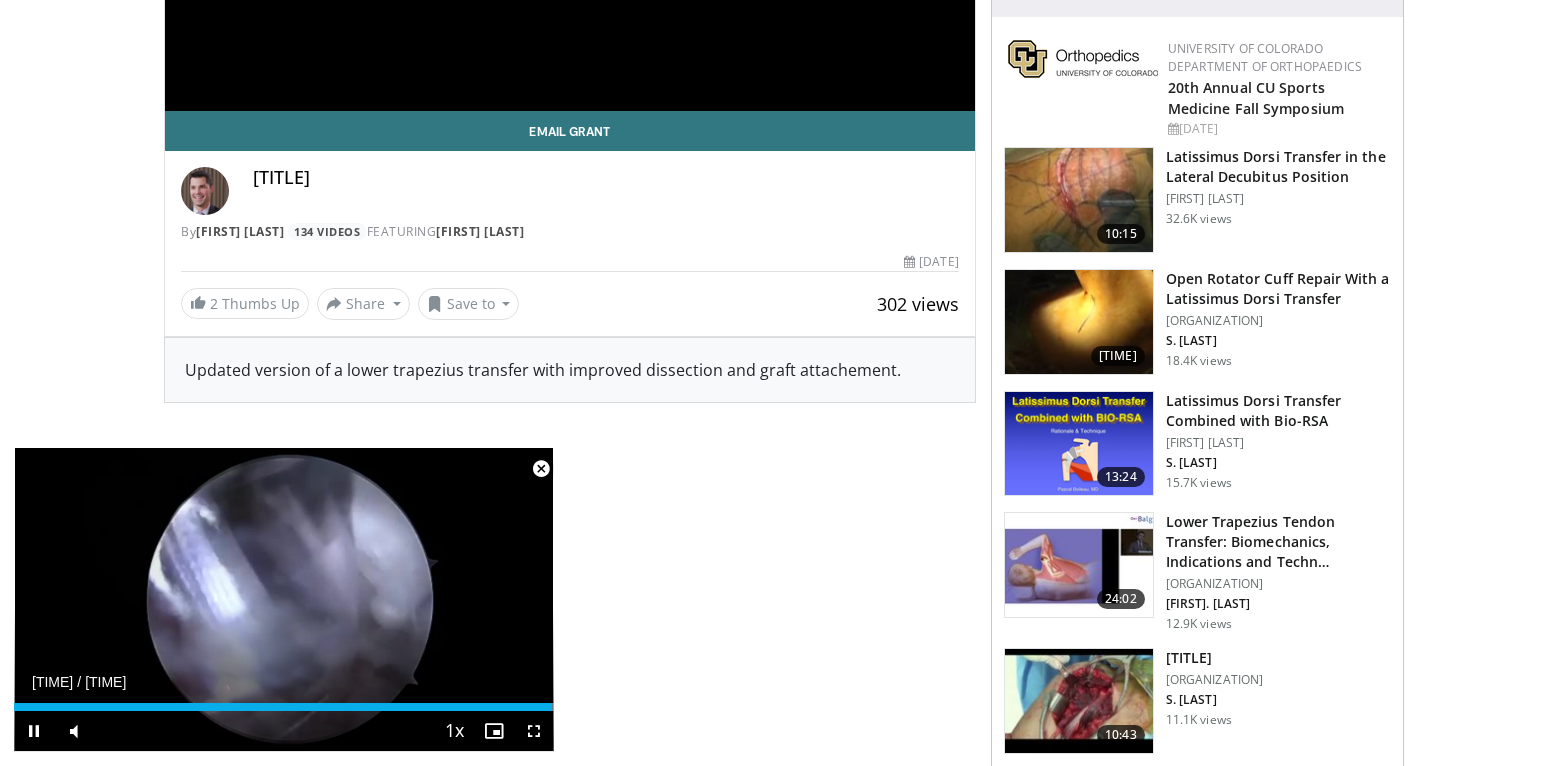 click at bounding box center [541, 469] 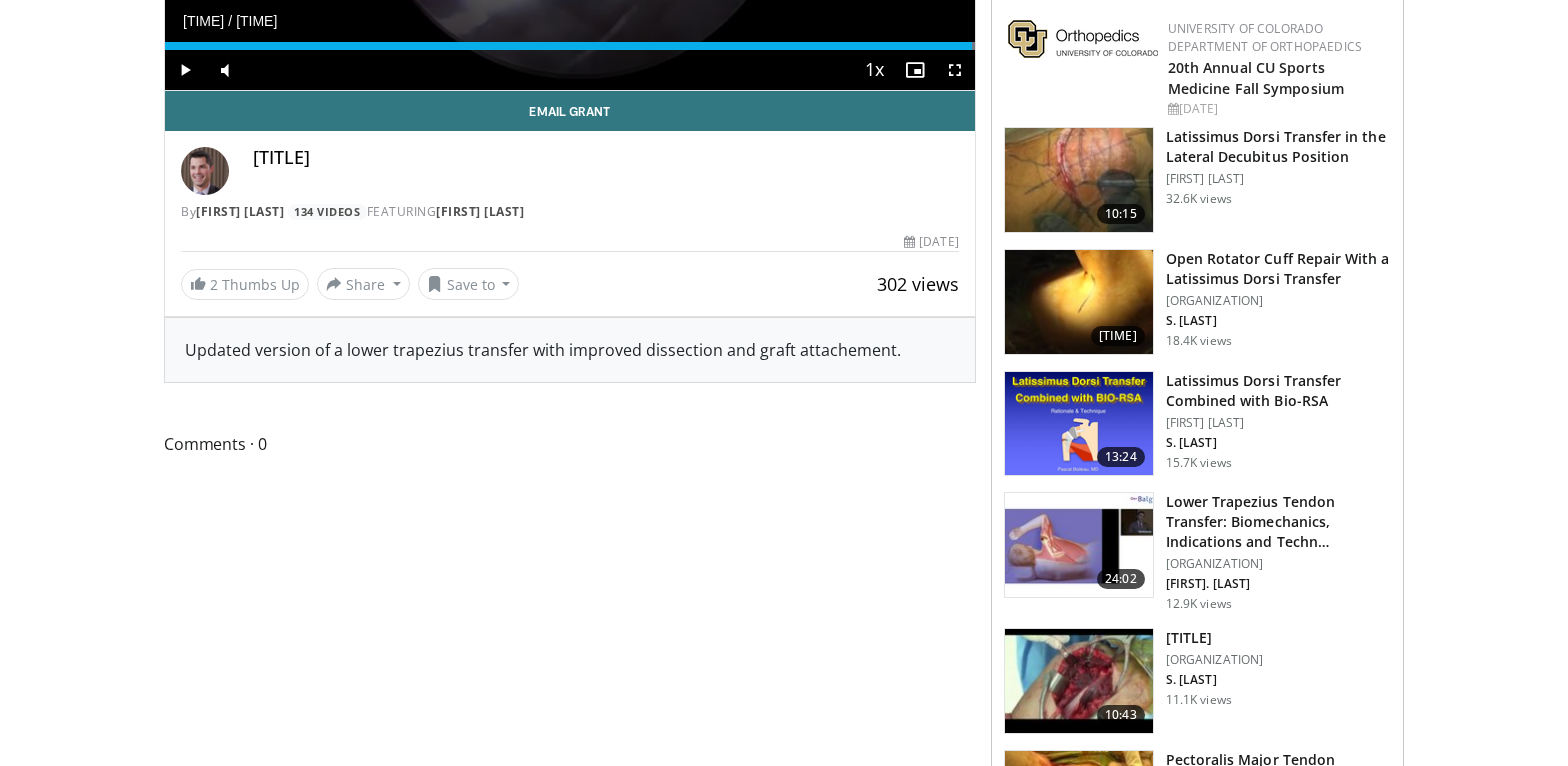 scroll, scrollTop: 600, scrollLeft: 0, axis: vertical 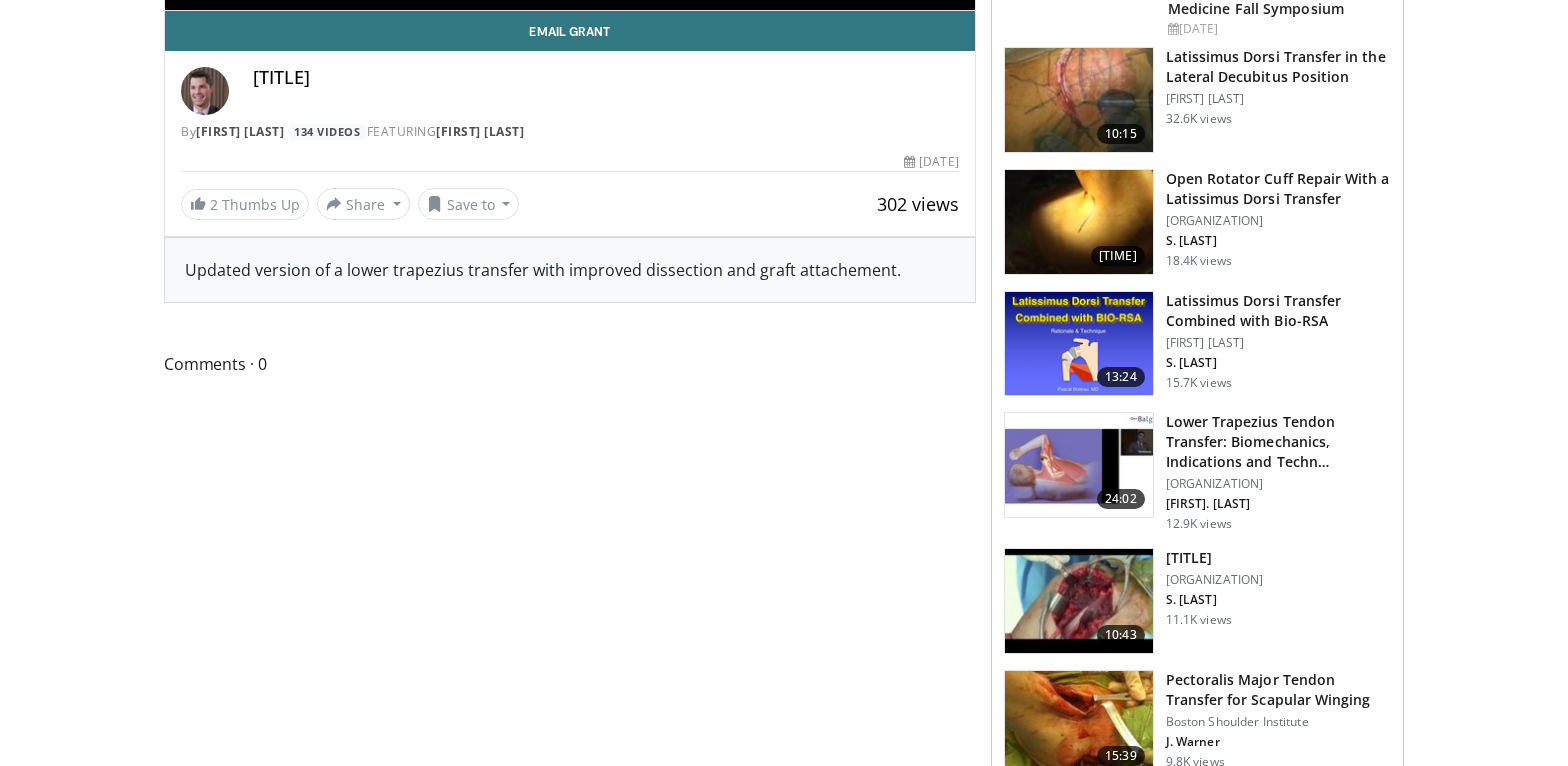 click at bounding box center [1079, 465] 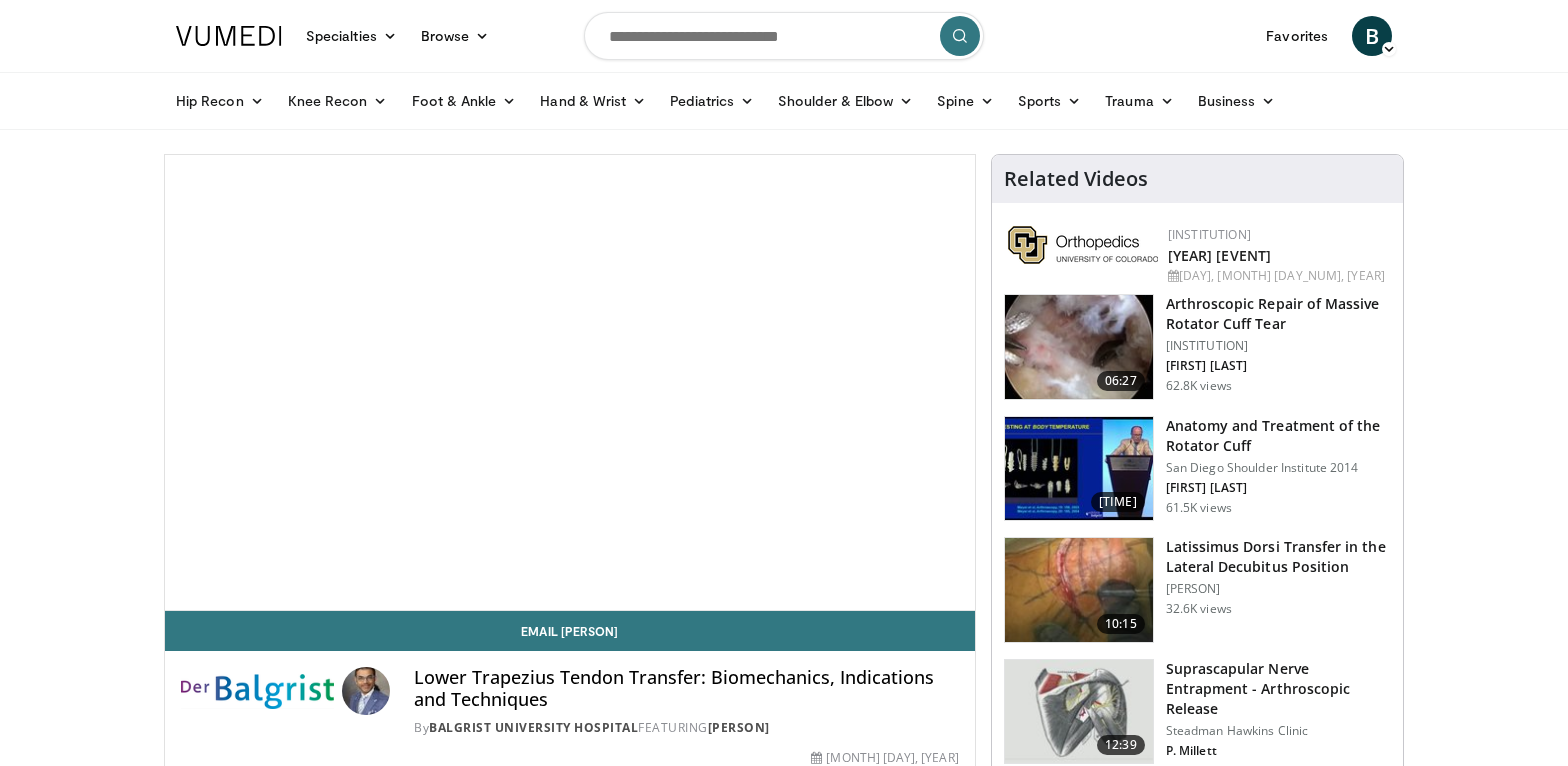 scroll, scrollTop: 0, scrollLeft: 0, axis: both 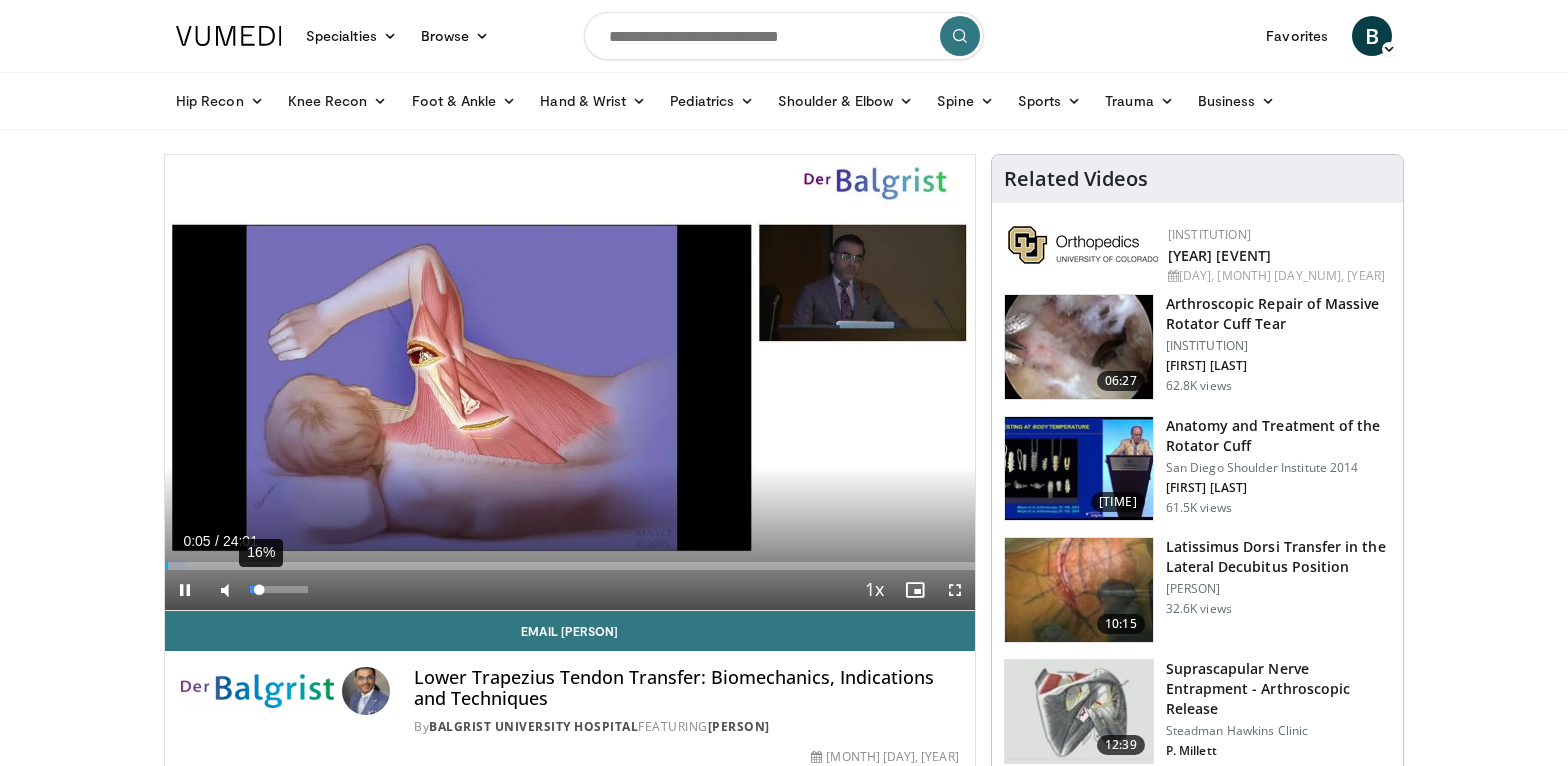 click on "16%" at bounding box center [278, 589] 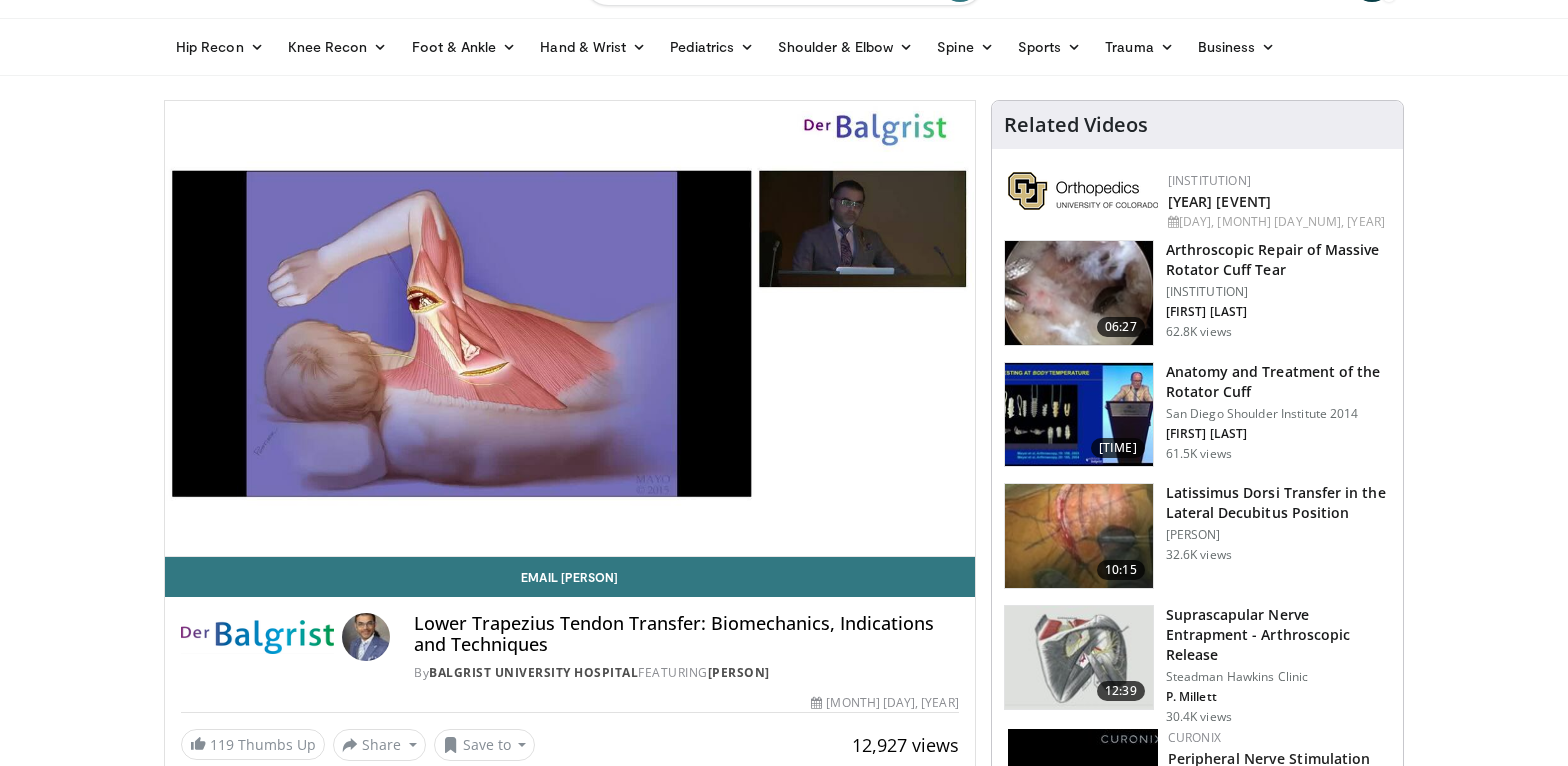 scroll, scrollTop: 100, scrollLeft: 0, axis: vertical 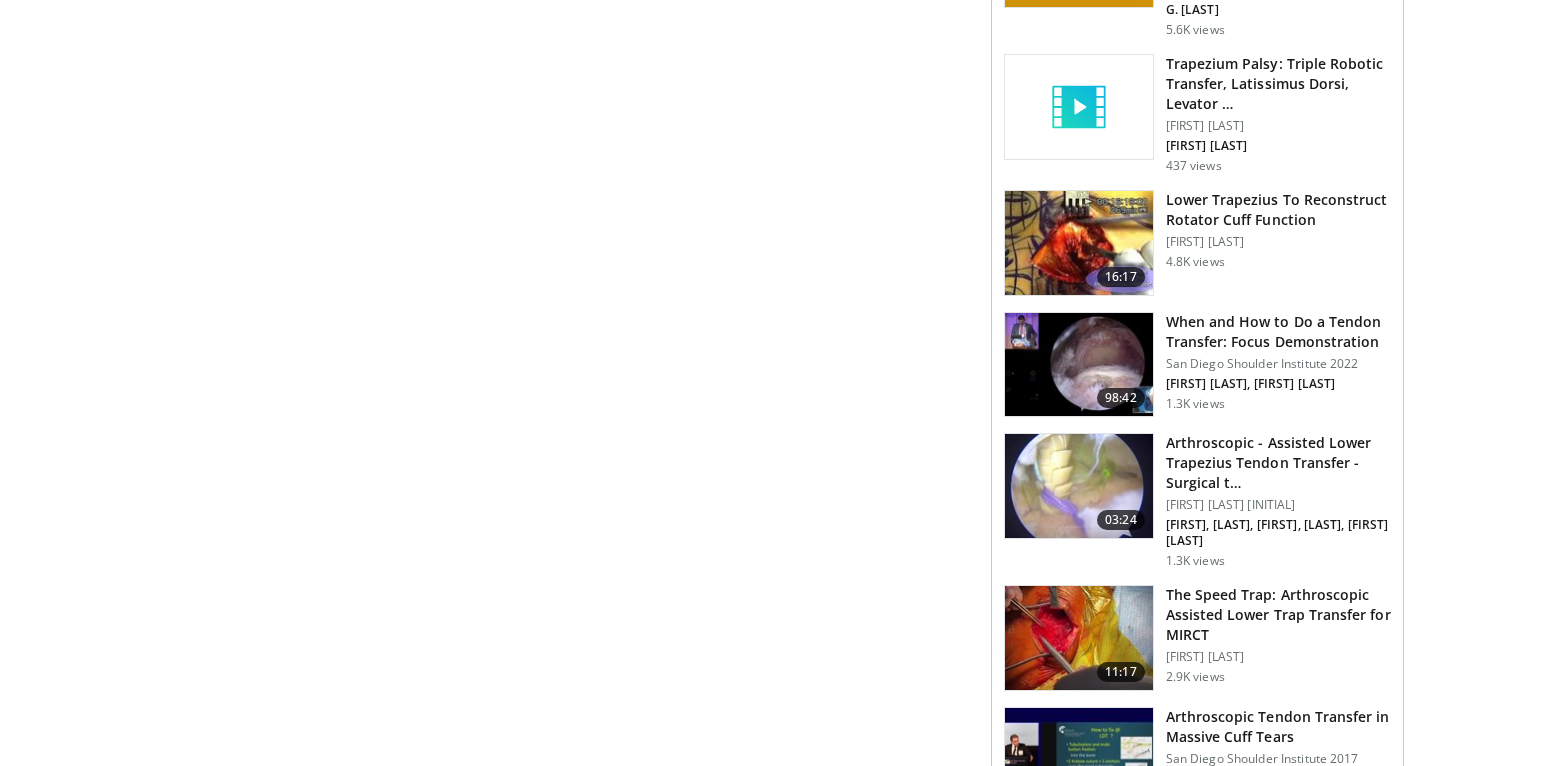 click on "The Speed Trap: Arthroscopic Assisted Lower Trap Transfer for MIRCT" at bounding box center (1278, 615) 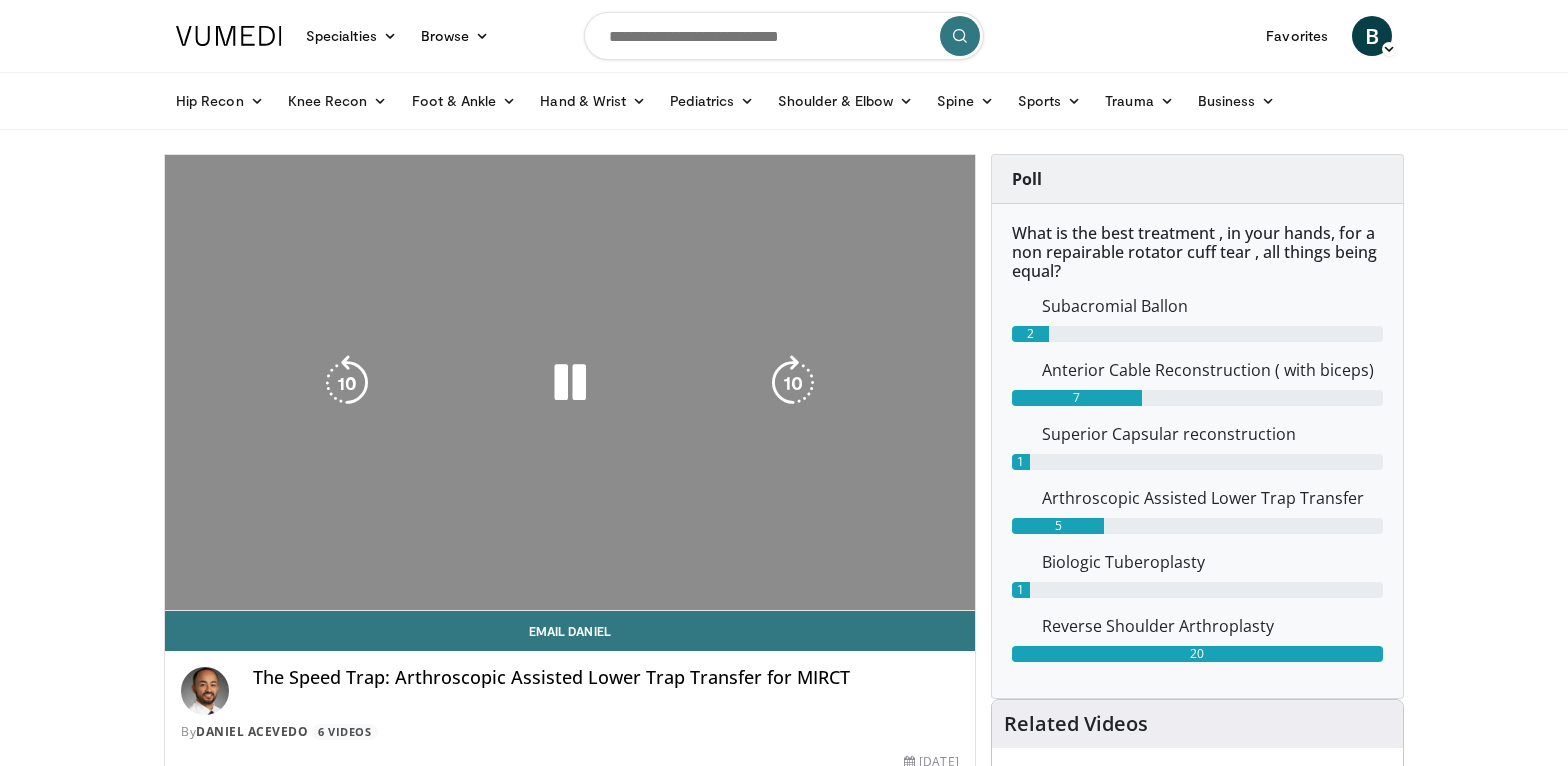 scroll, scrollTop: 0, scrollLeft: 0, axis: both 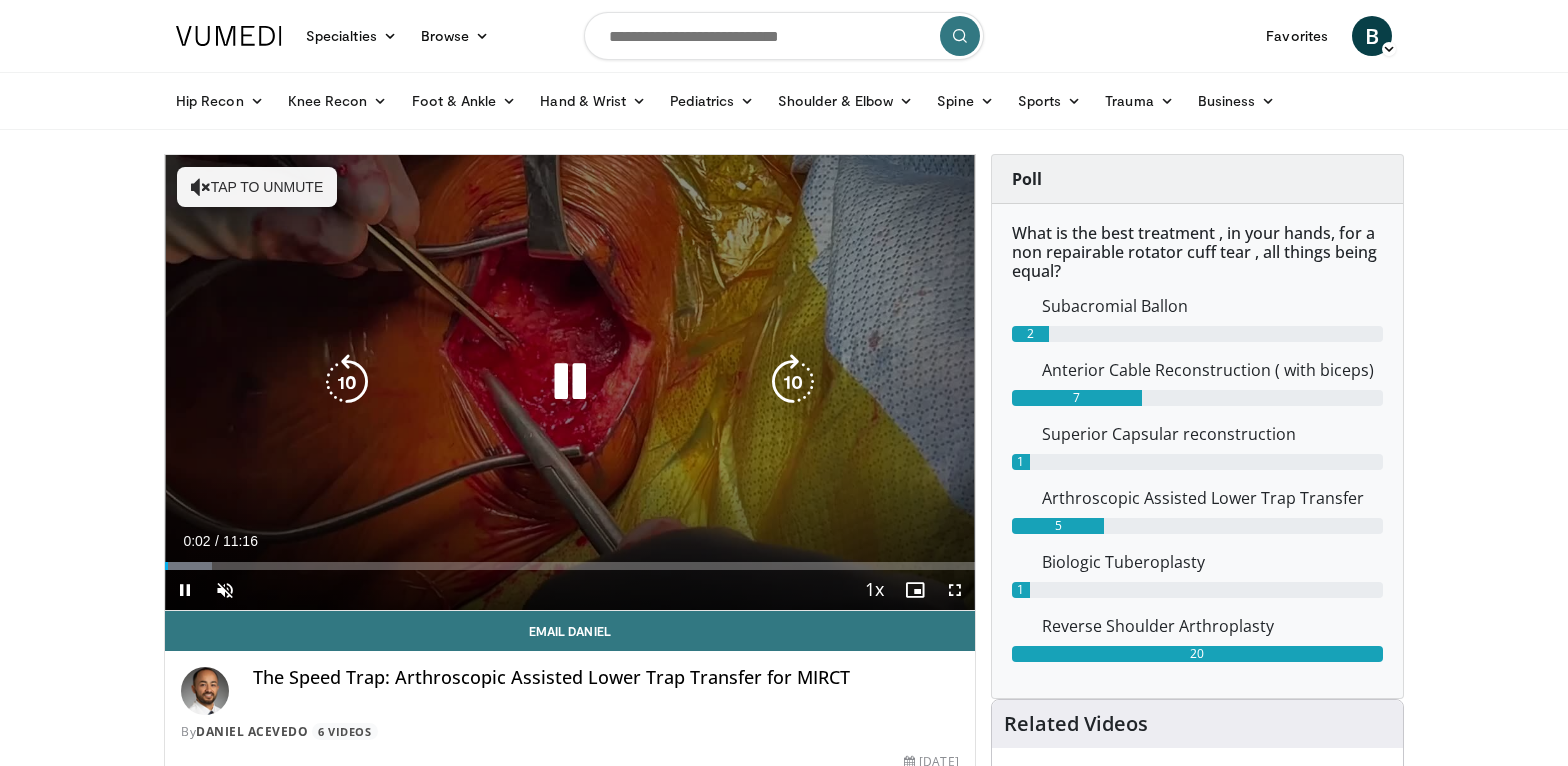 click at bounding box center (201, 187) 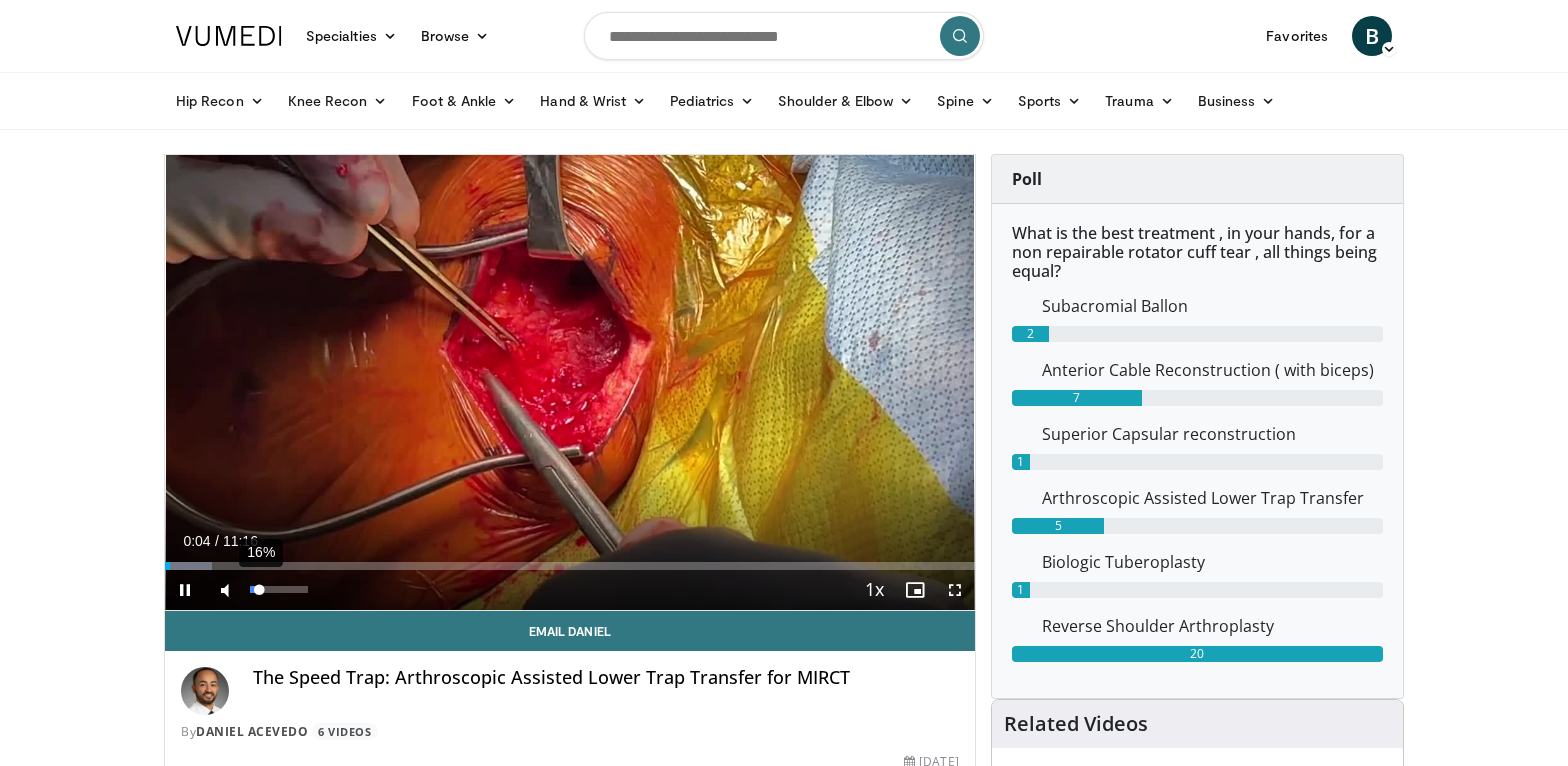 click on "16%" at bounding box center [278, 589] 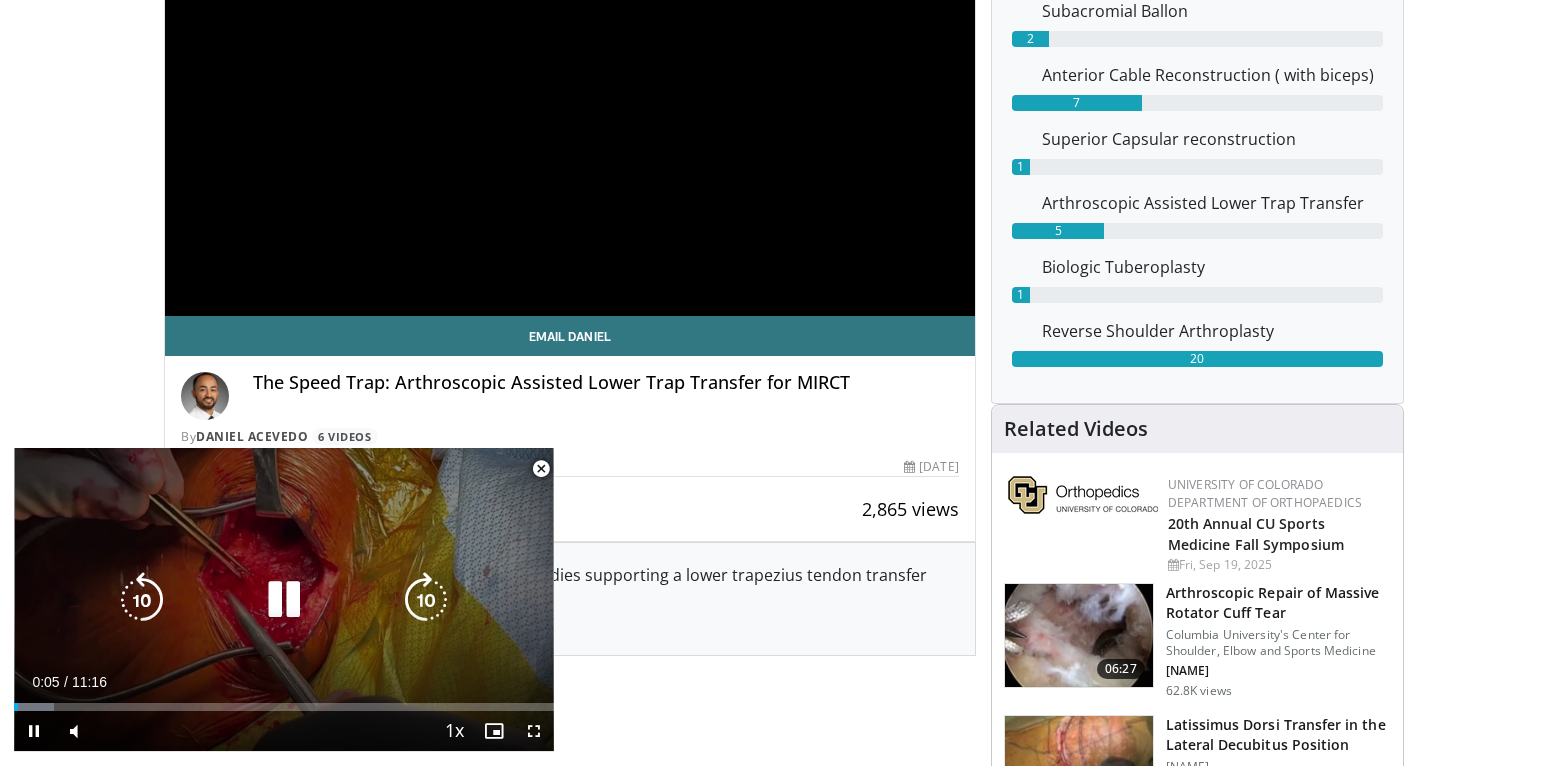 scroll, scrollTop: 300, scrollLeft: 0, axis: vertical 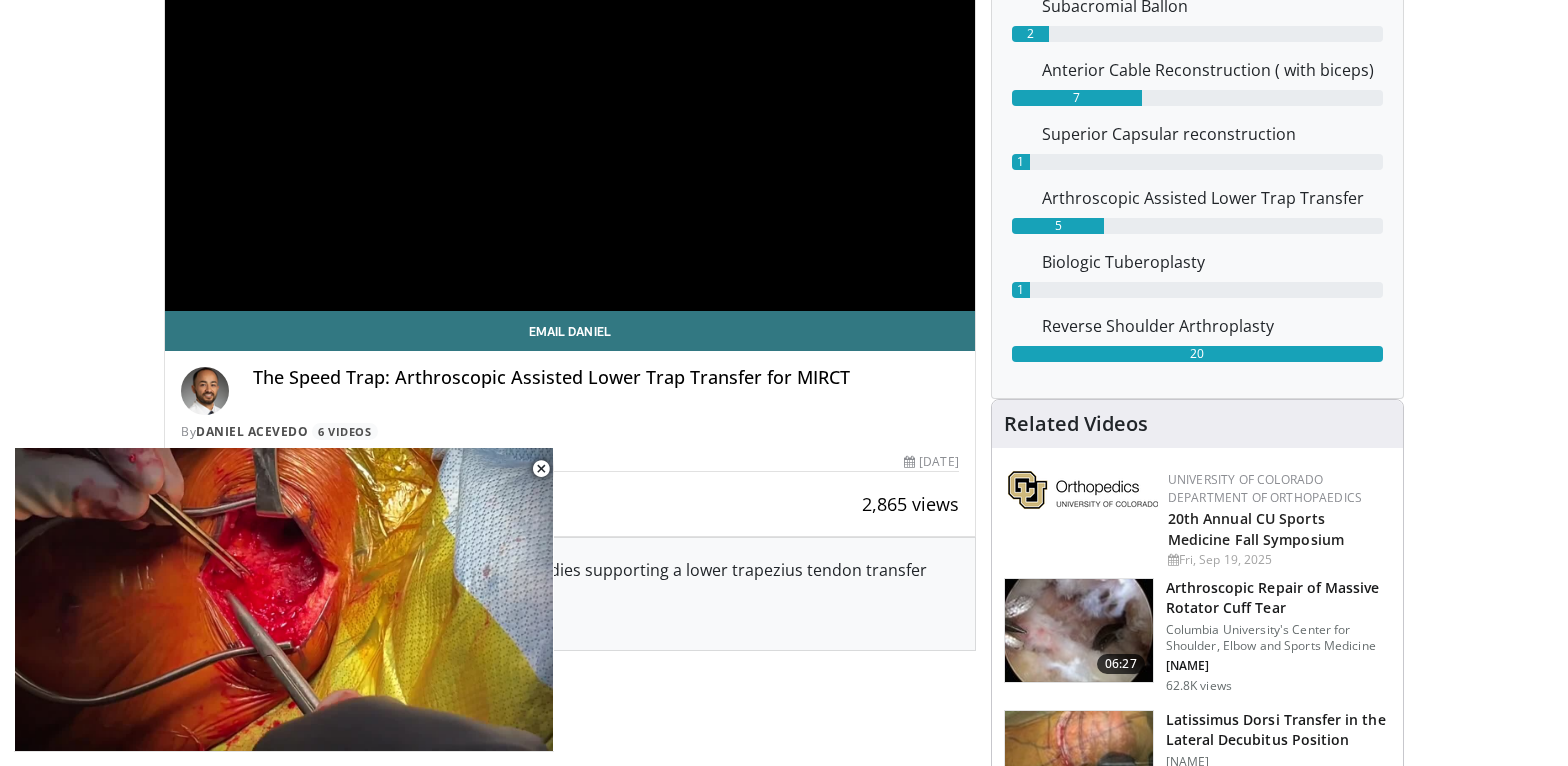 click on "Comments   7" at bounding box center (570, 712) 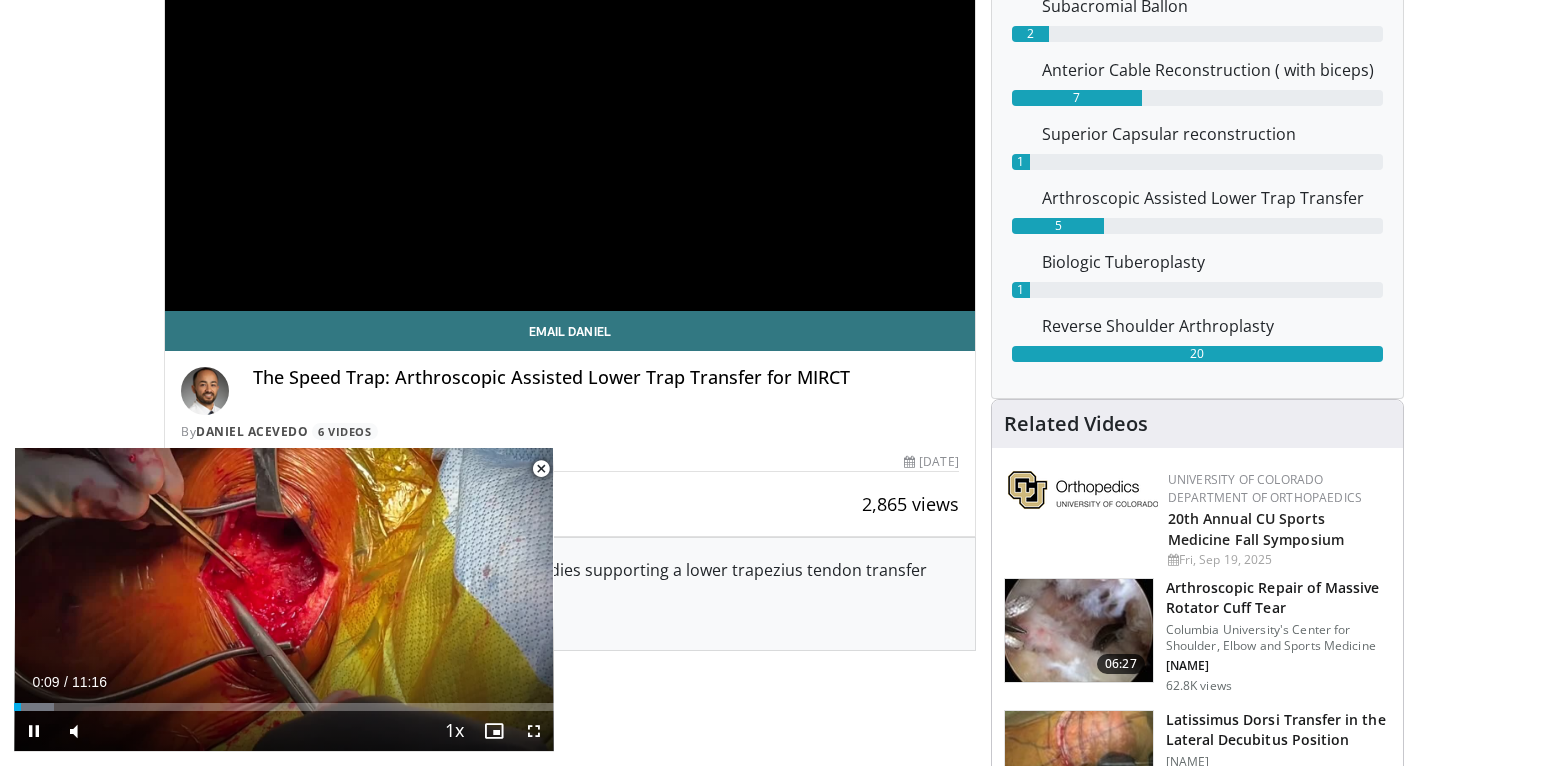 click at bounding box center [541, 469] 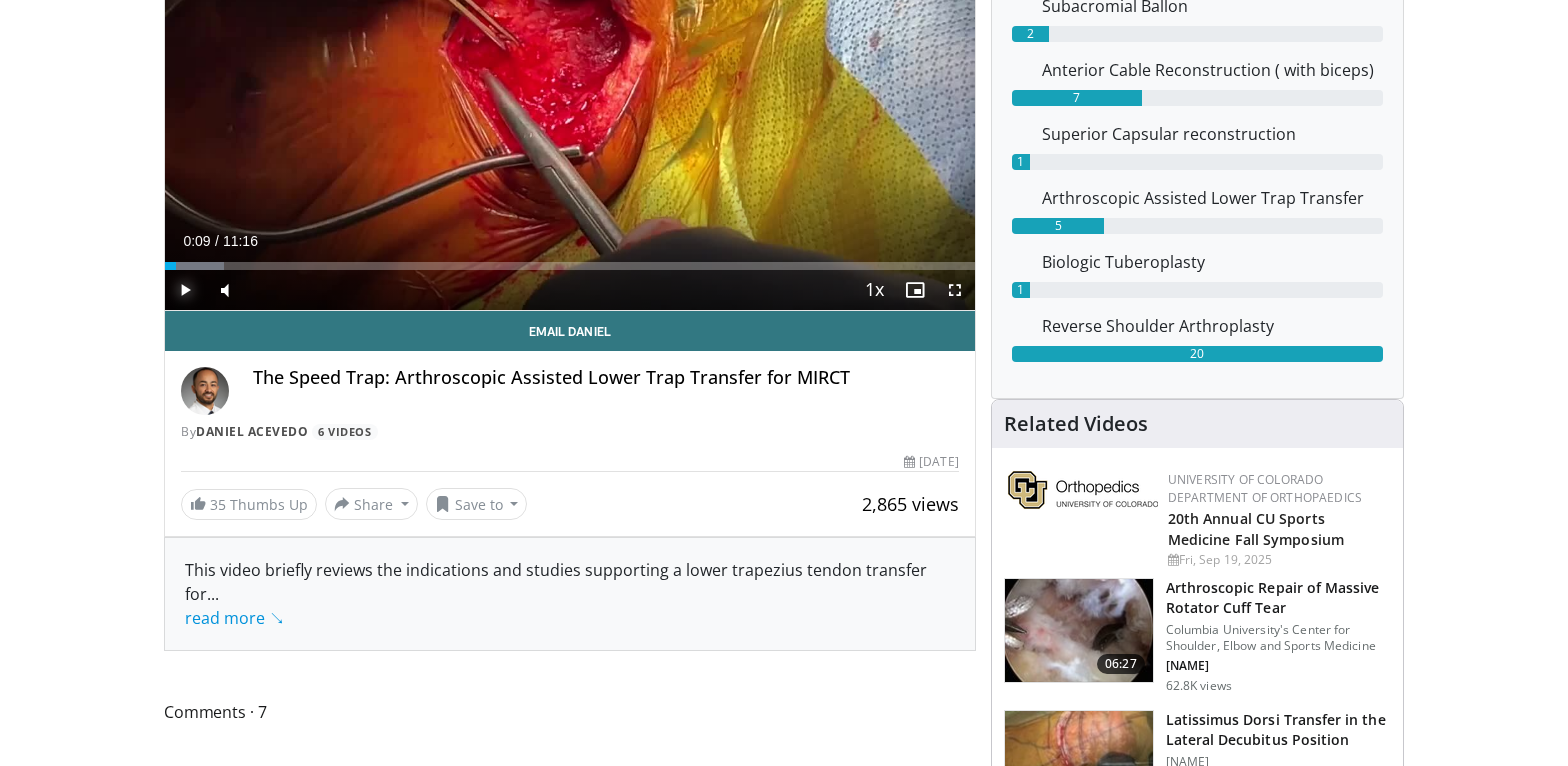 click at bounding box center (185, 290) 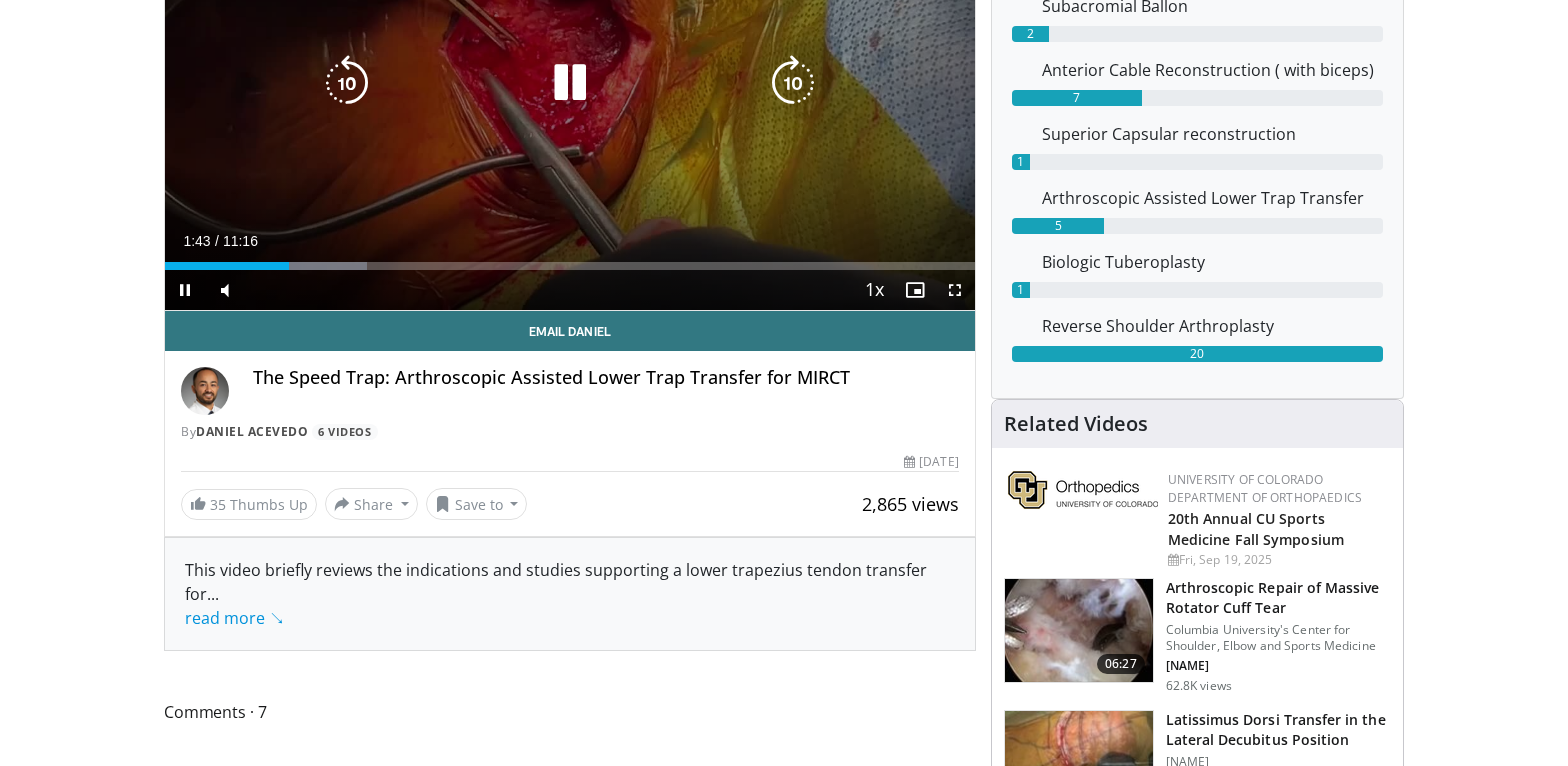 click at bounding box center [570, 83] 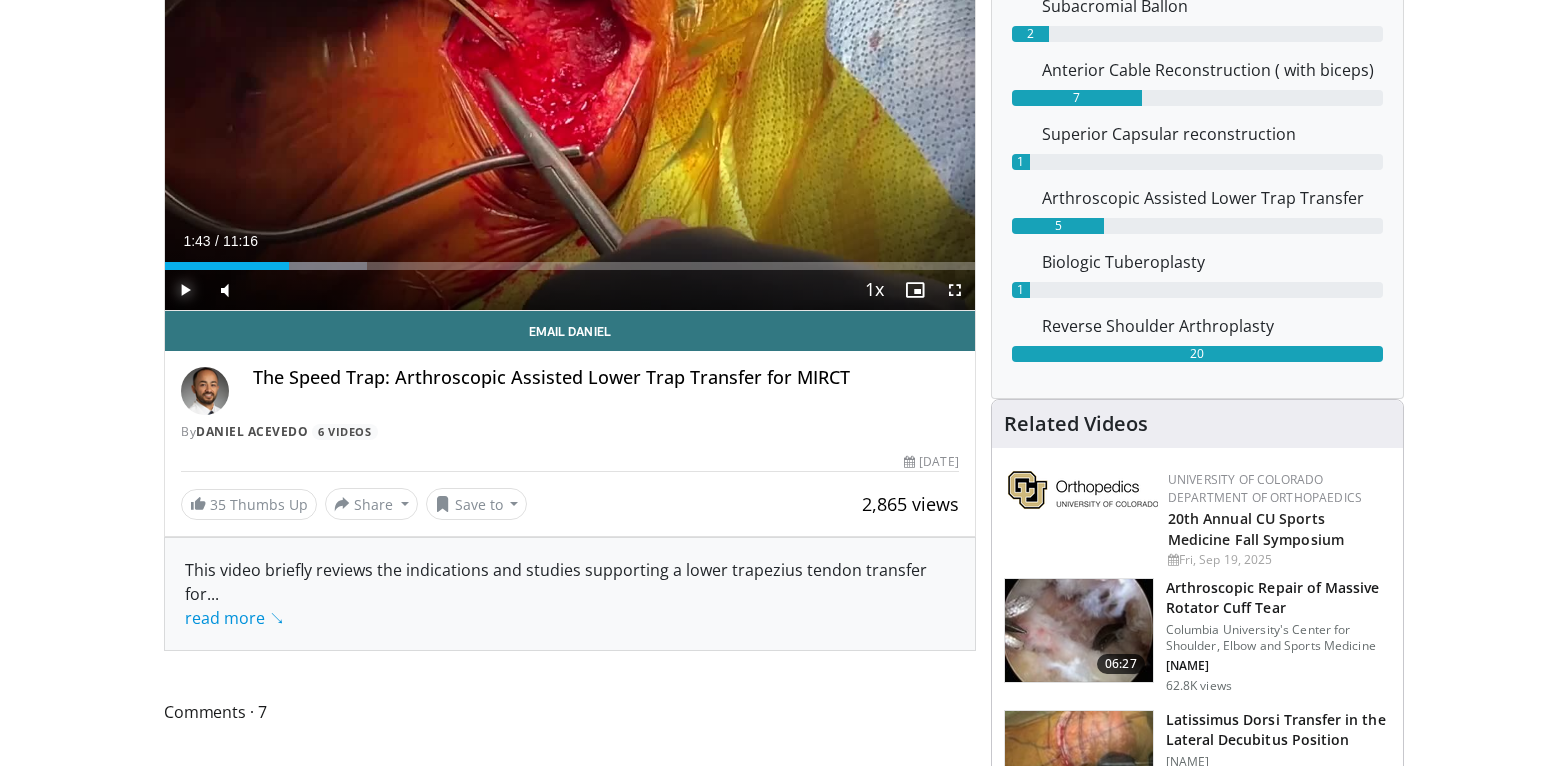 click at bounding box center (185, 290) 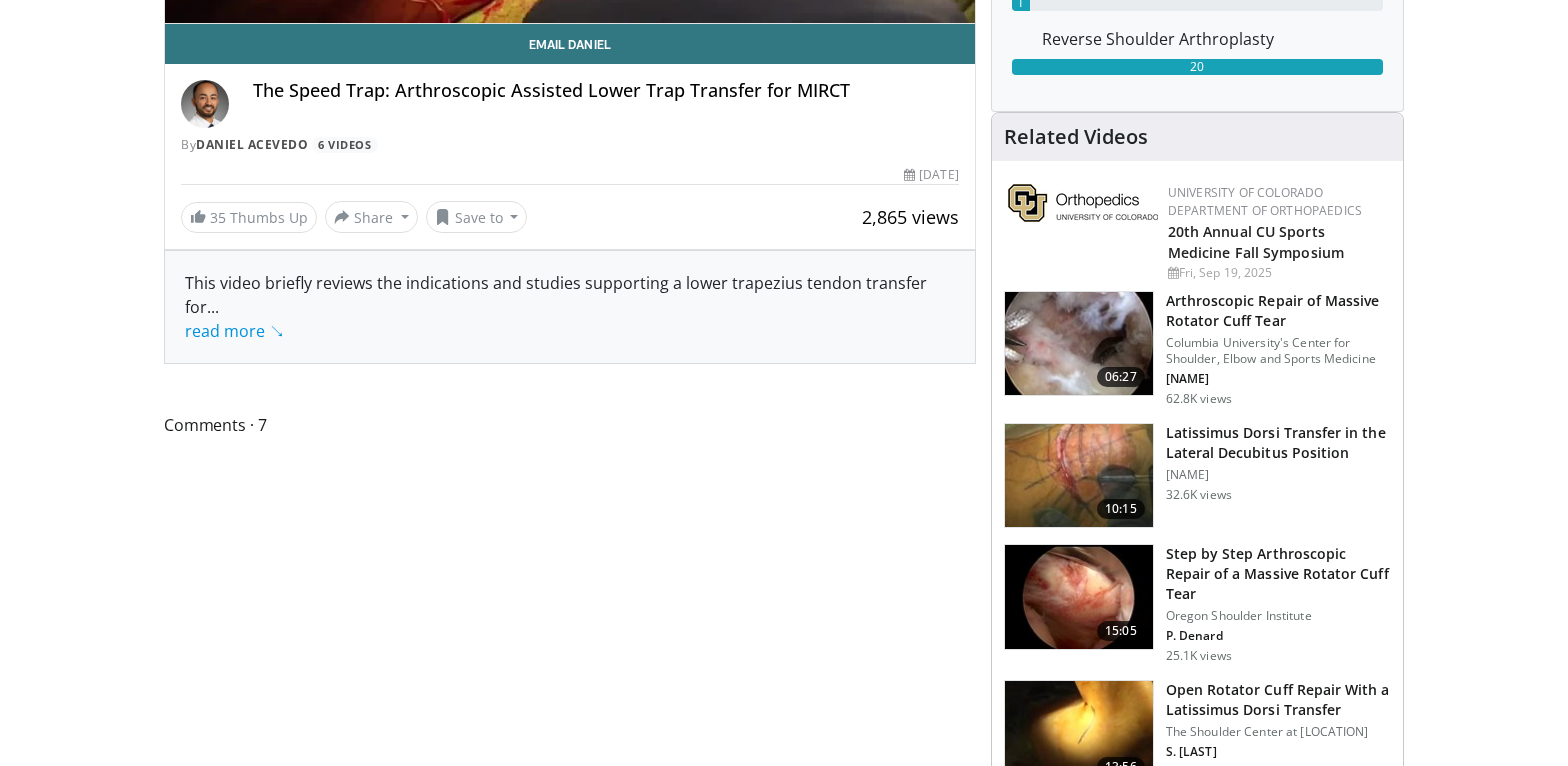 scroll, scrollTop: 600, scrollLeft: 0, axis: vertical 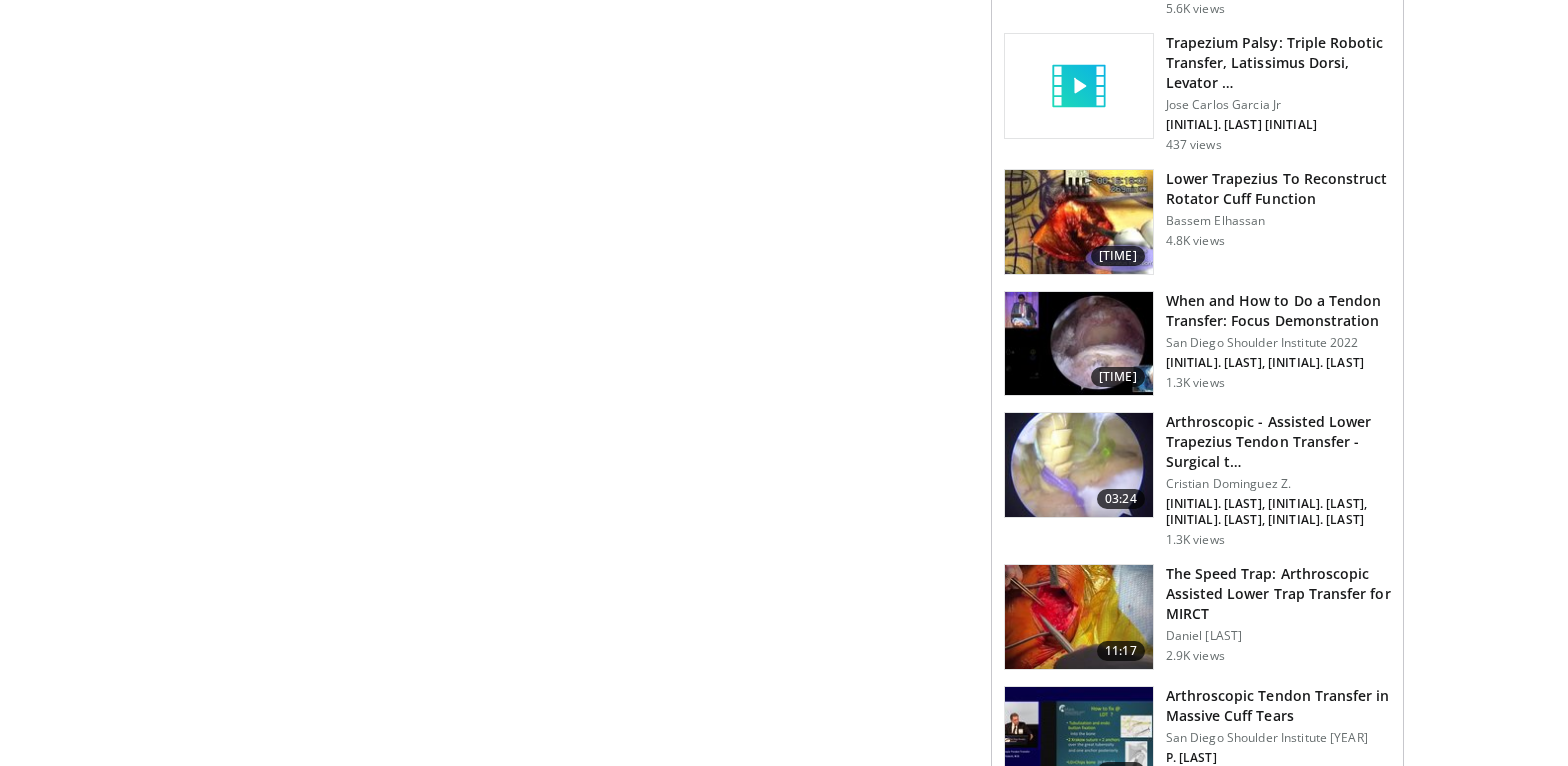click at bounding box center [1079, 222] 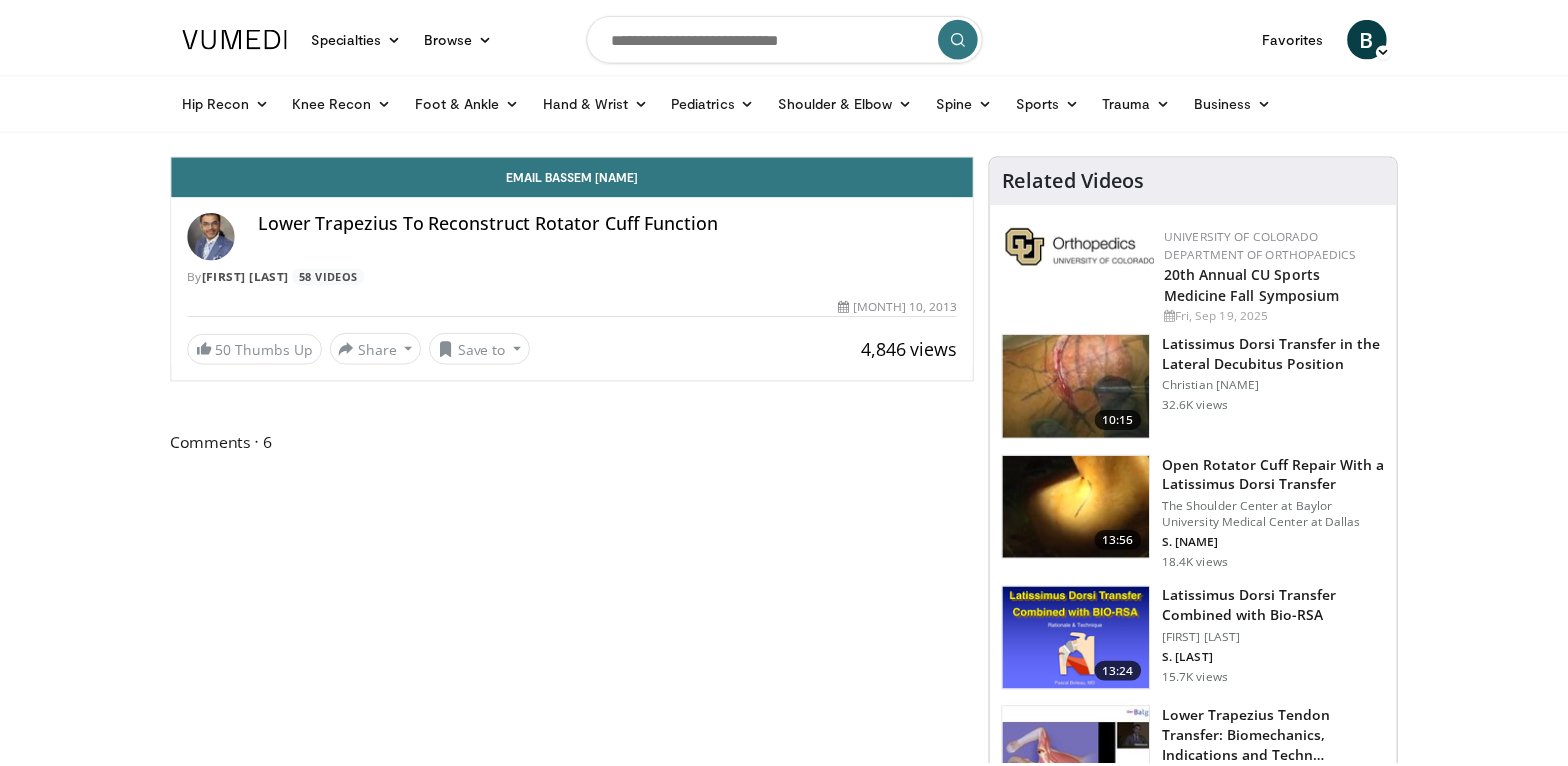 scroll, scrollTop: 0, scrollLeft: 0, axis: both 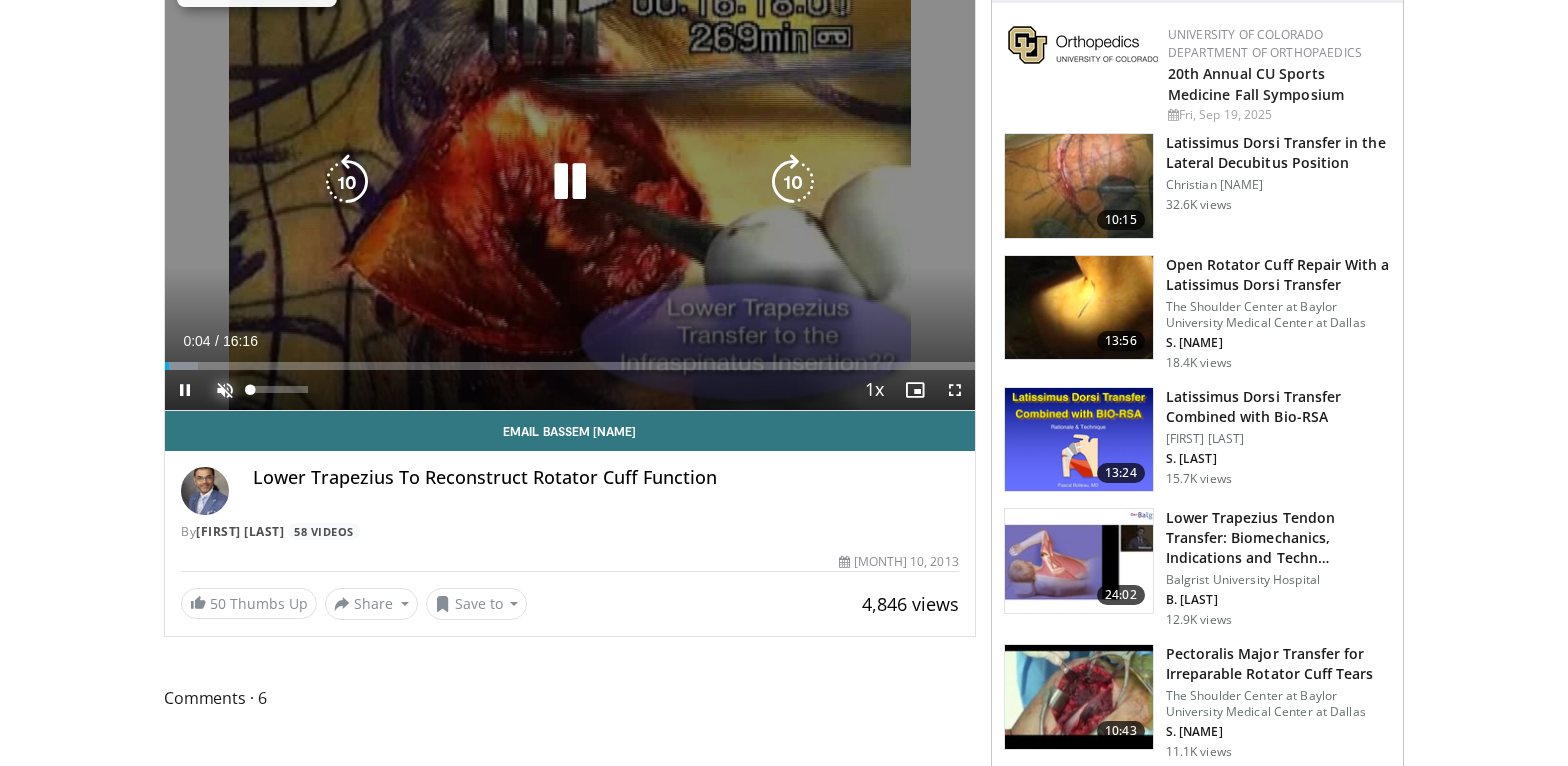 click at bounding box center (225, 390) 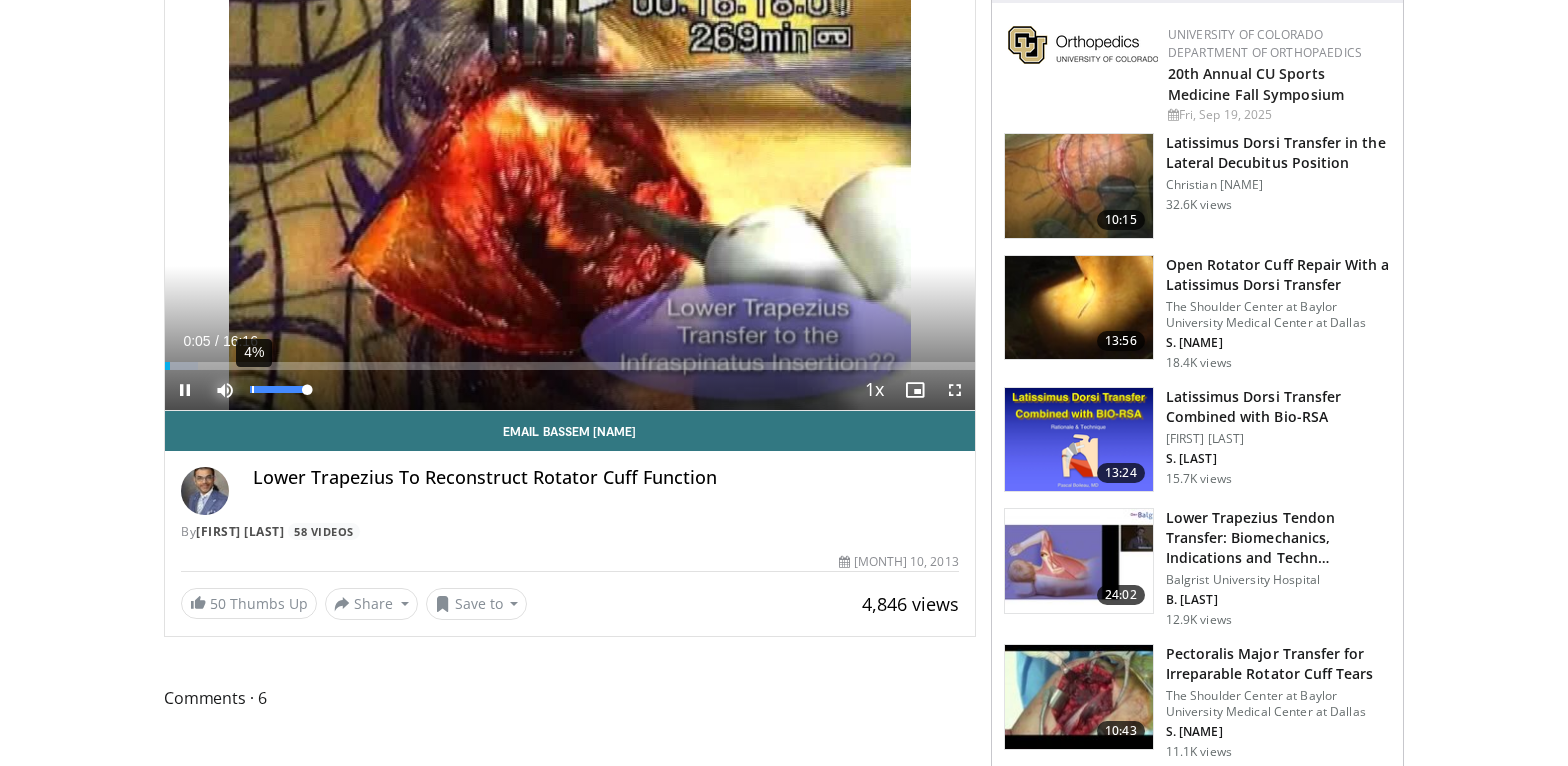 click on "4%" at bounding box center [278, 389] 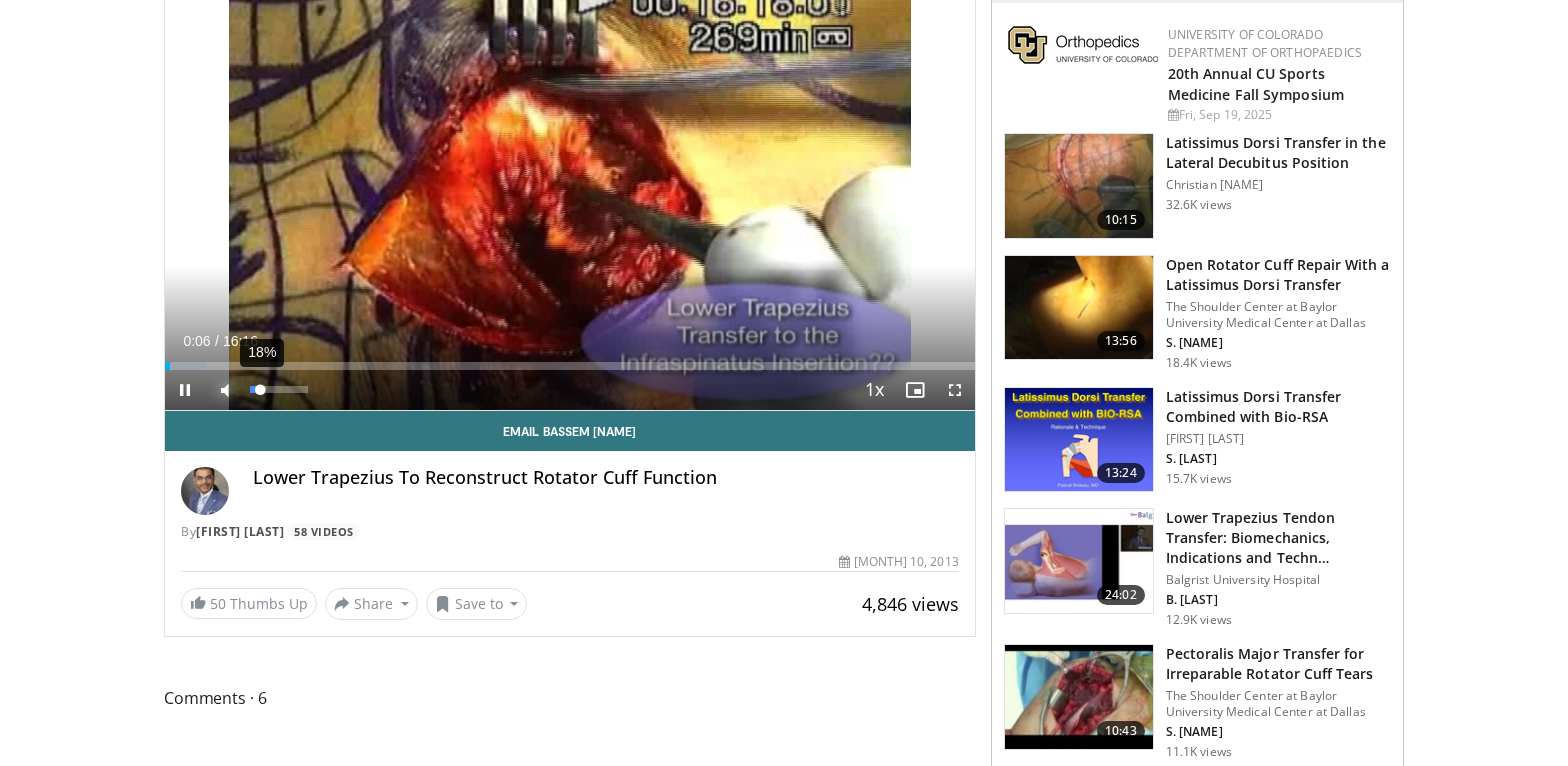 click on "18%" at bounding box center (278, 389) 